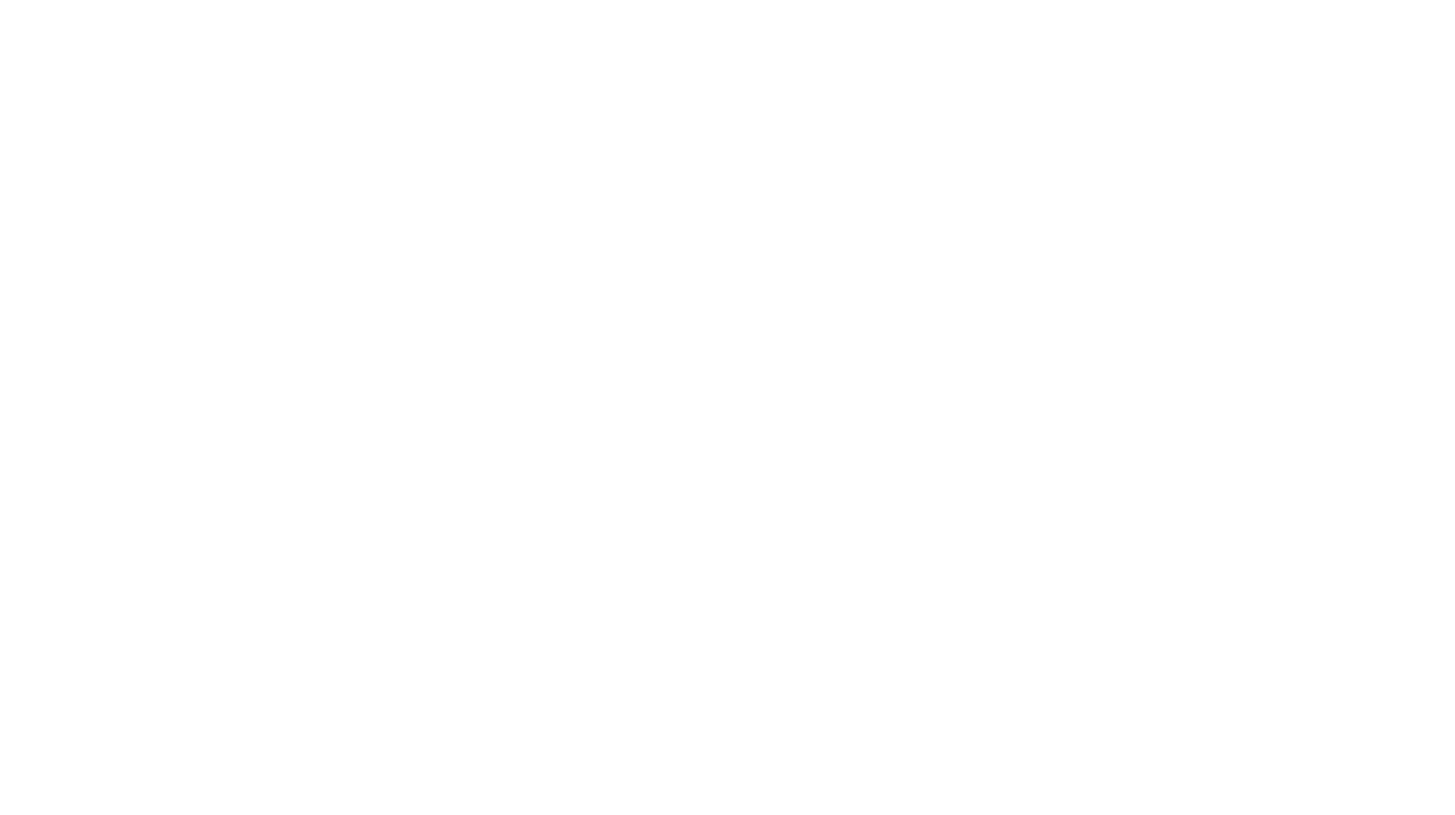scroll, scrollTop: 0, scrollLeft: 0, axis: both 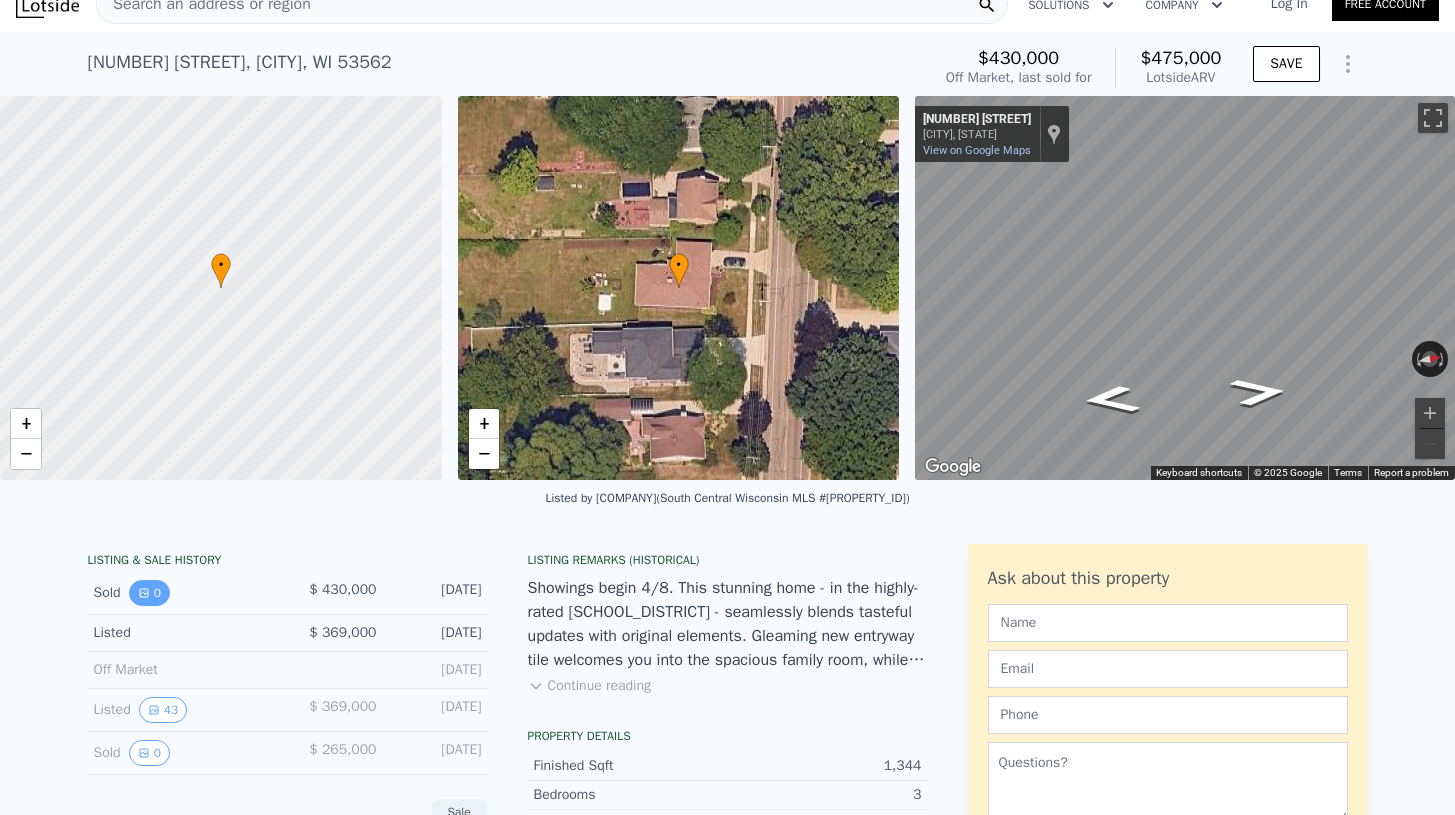 click 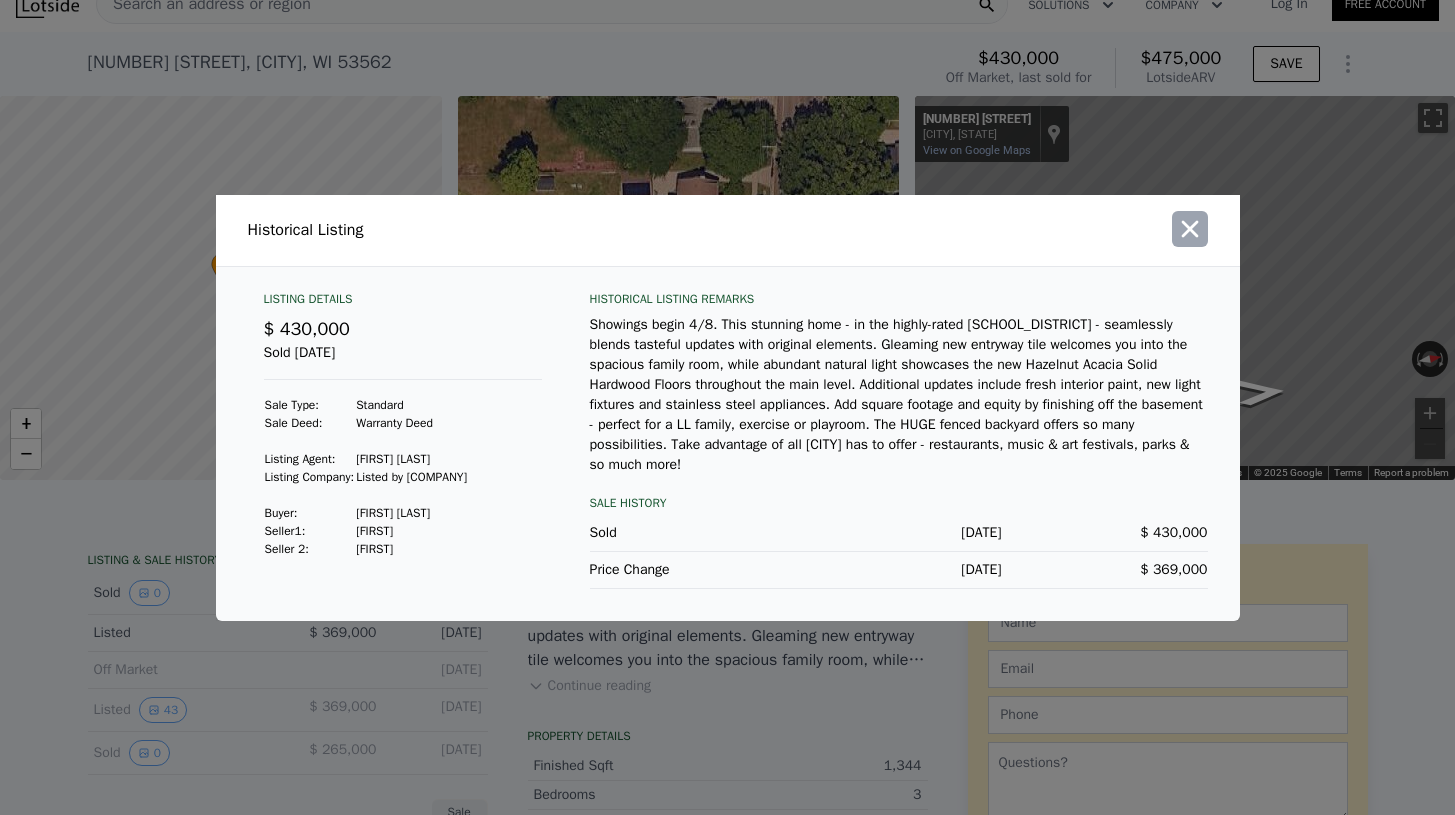 click 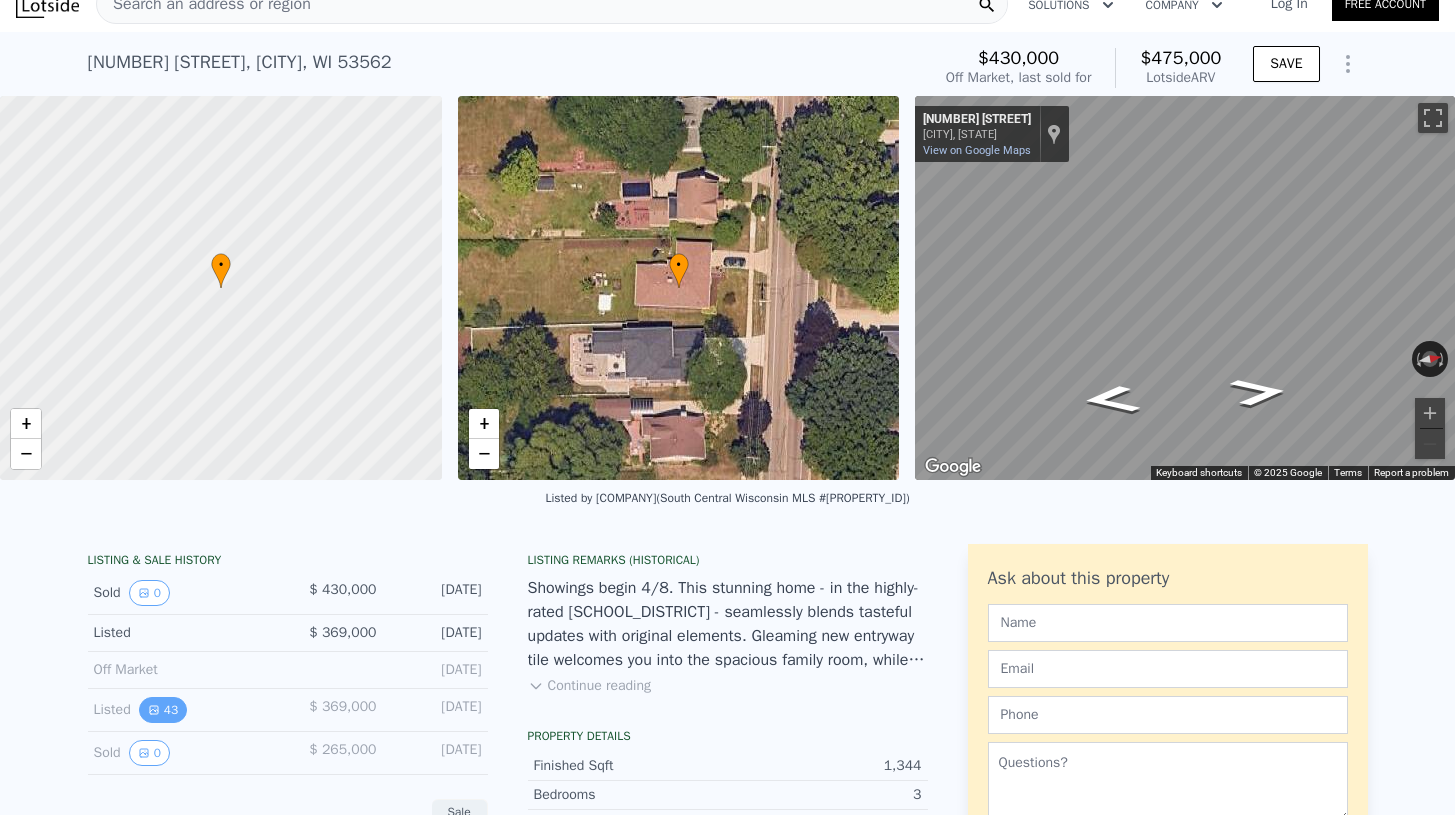 click on "43" at bounding box center (163, 710) 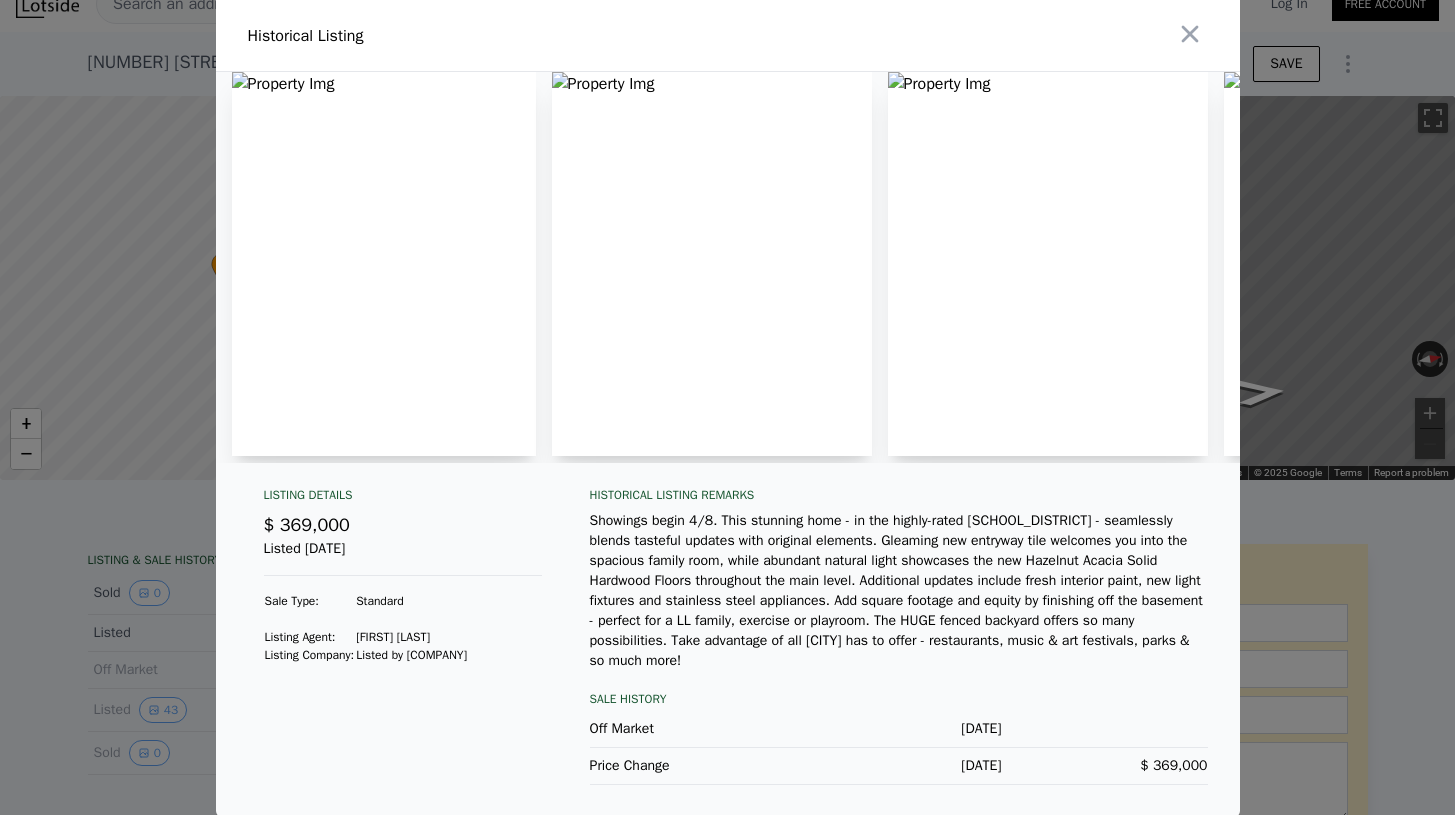 click at bounding box center (384, 264) 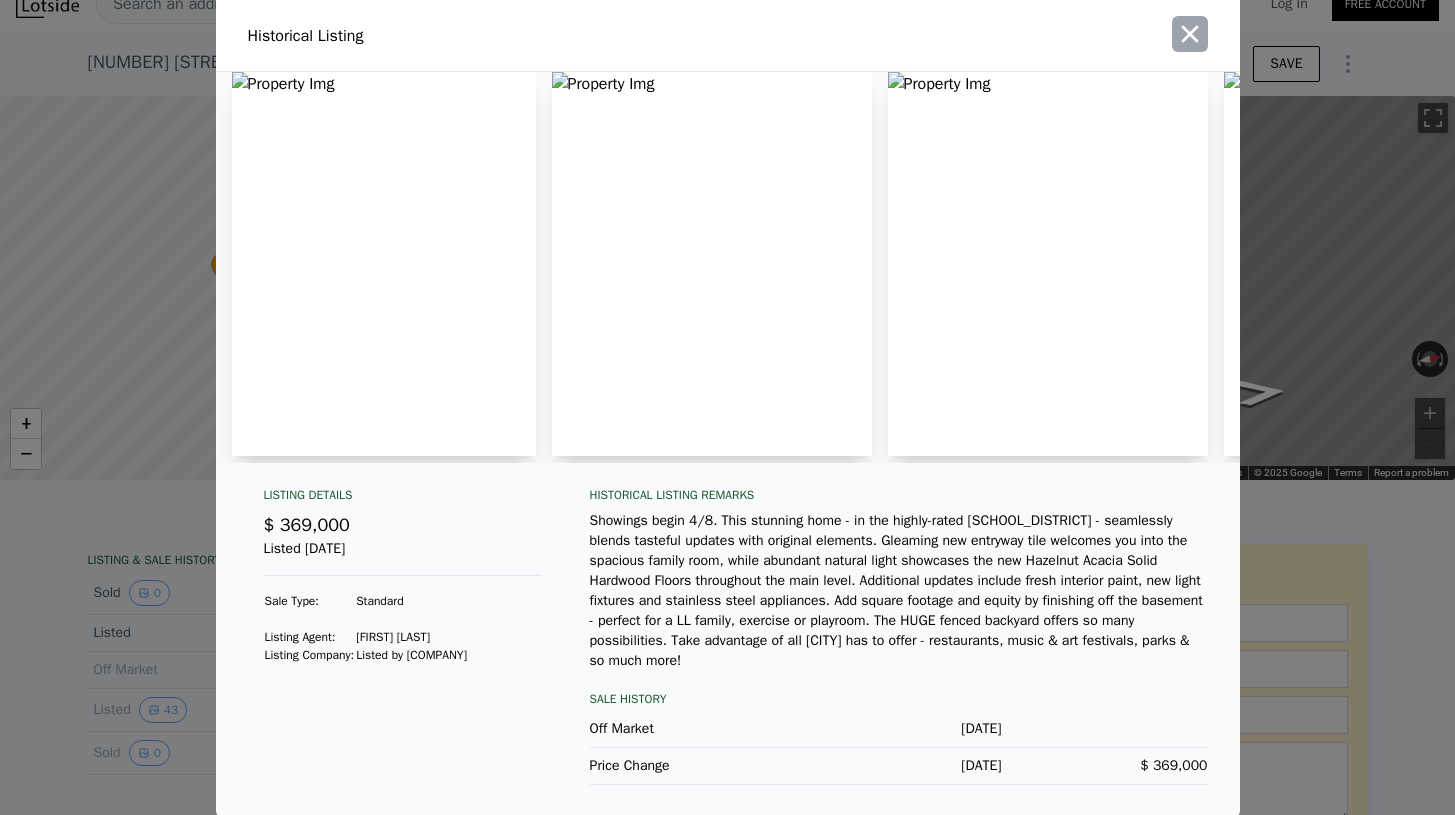 click at bounding box center (1190, 34) 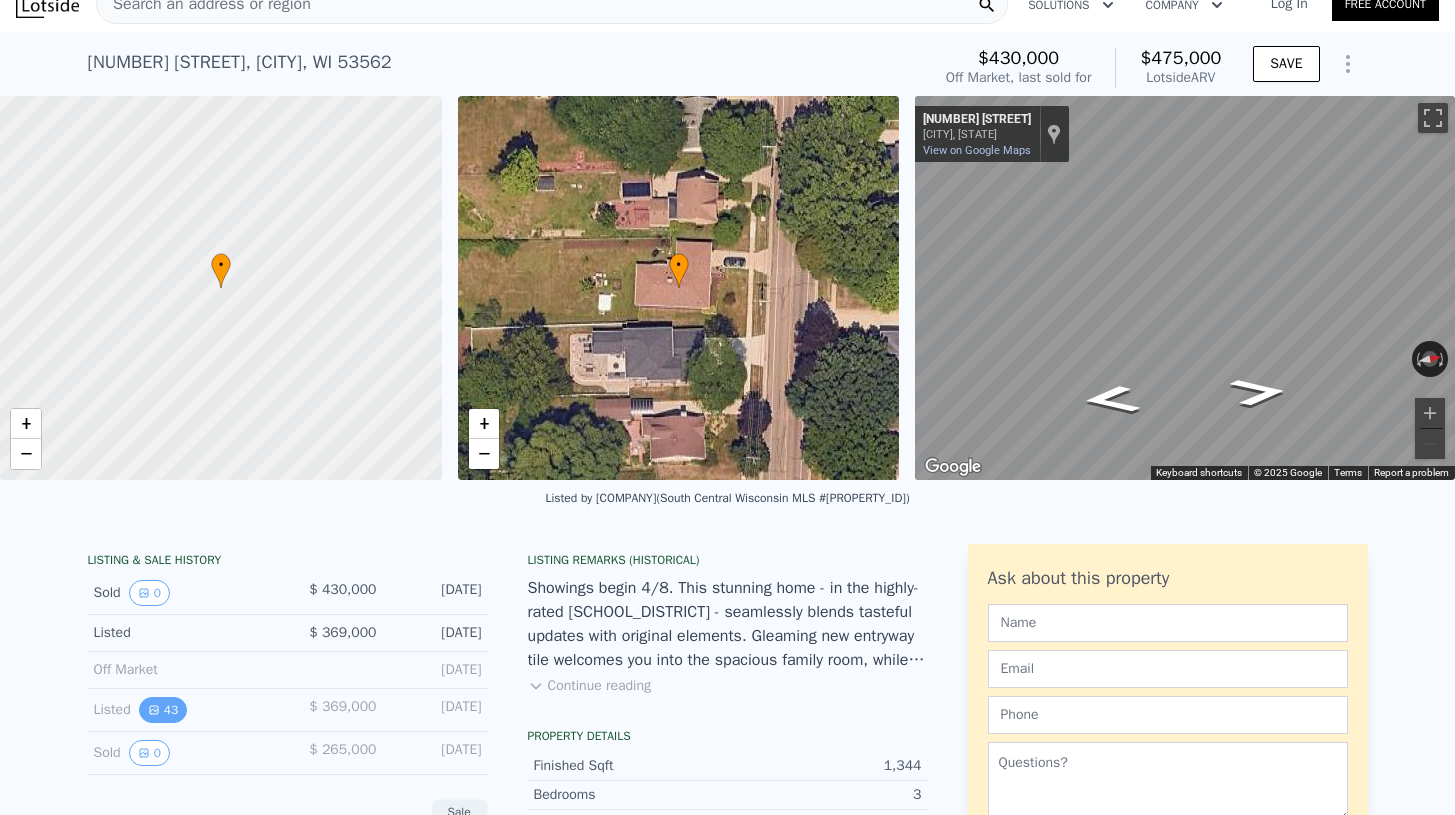 click on "43" at bounding box center (163, 710) 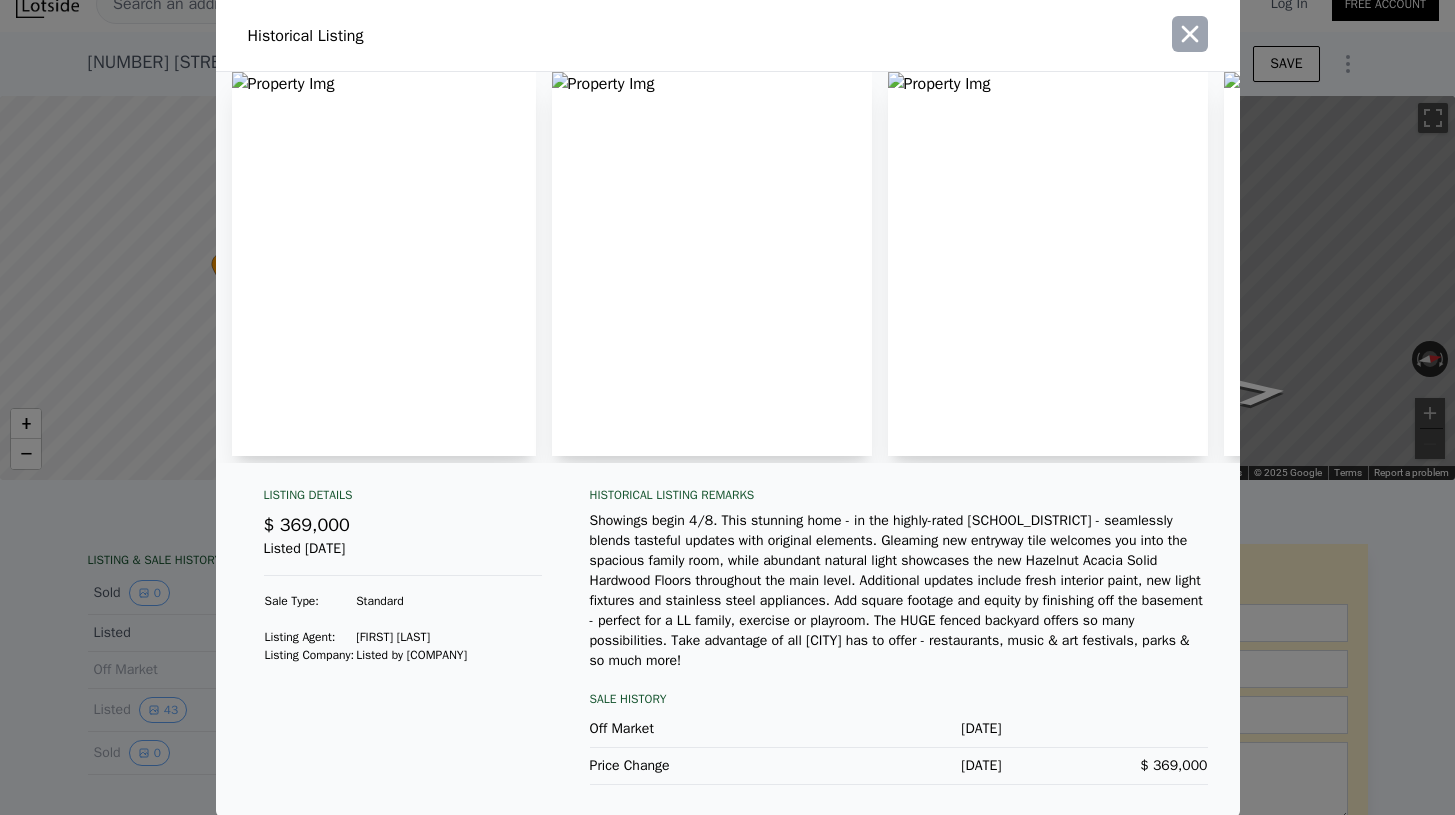 click 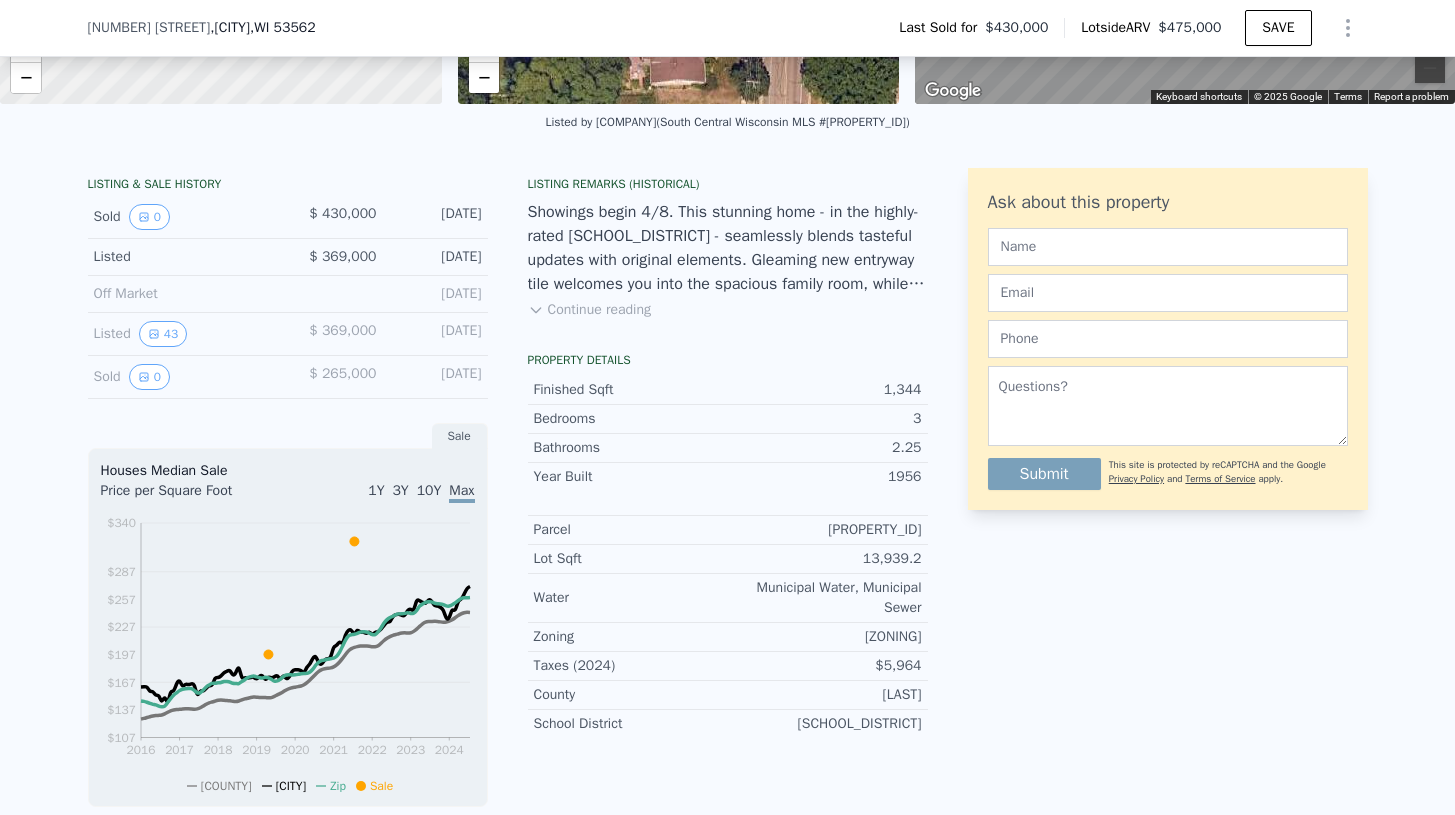 scroll, scrollTop: 394, scrollLeft: 0, axis: vertical 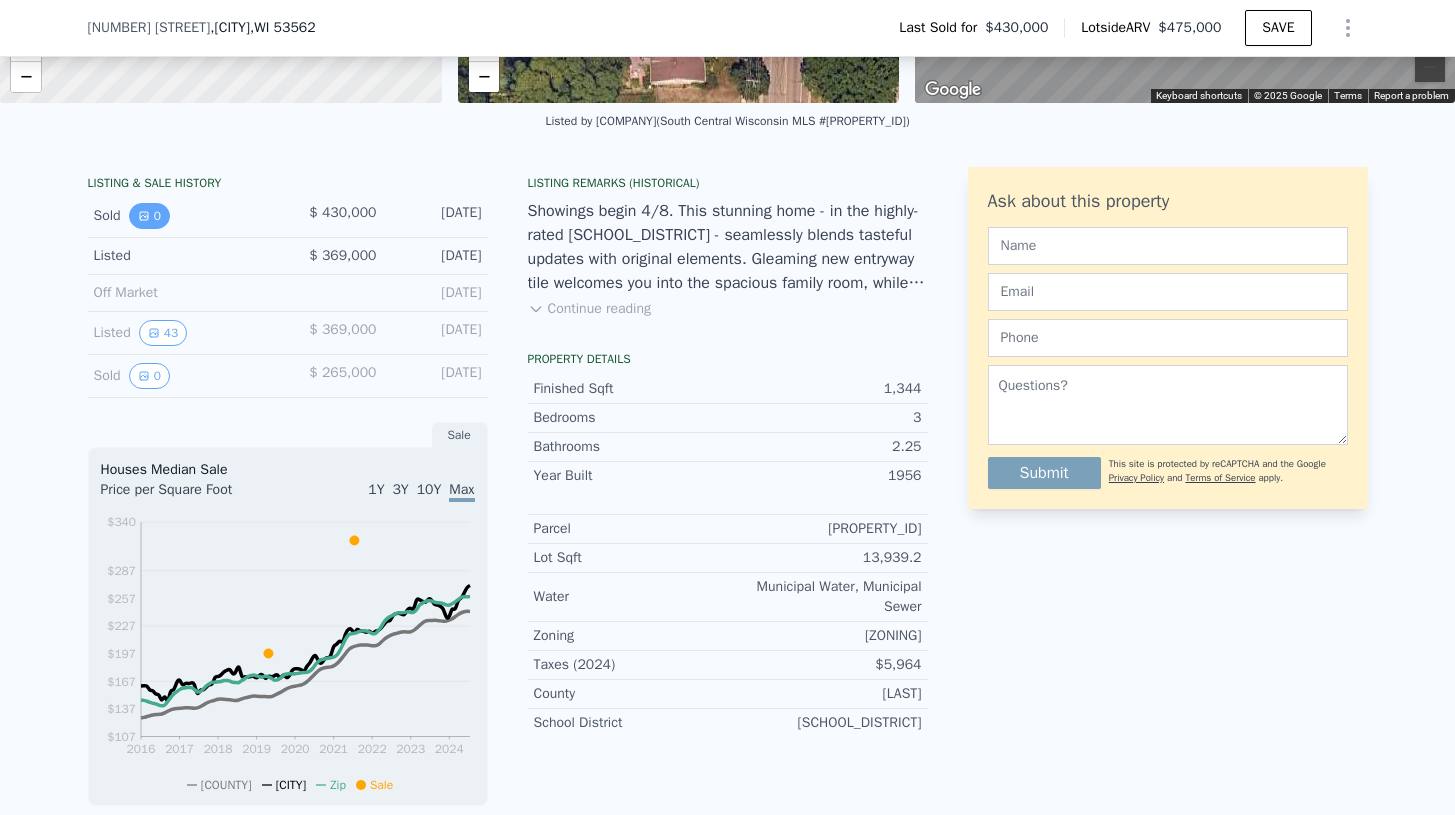 click on "0" at bounding box center [149, 216] 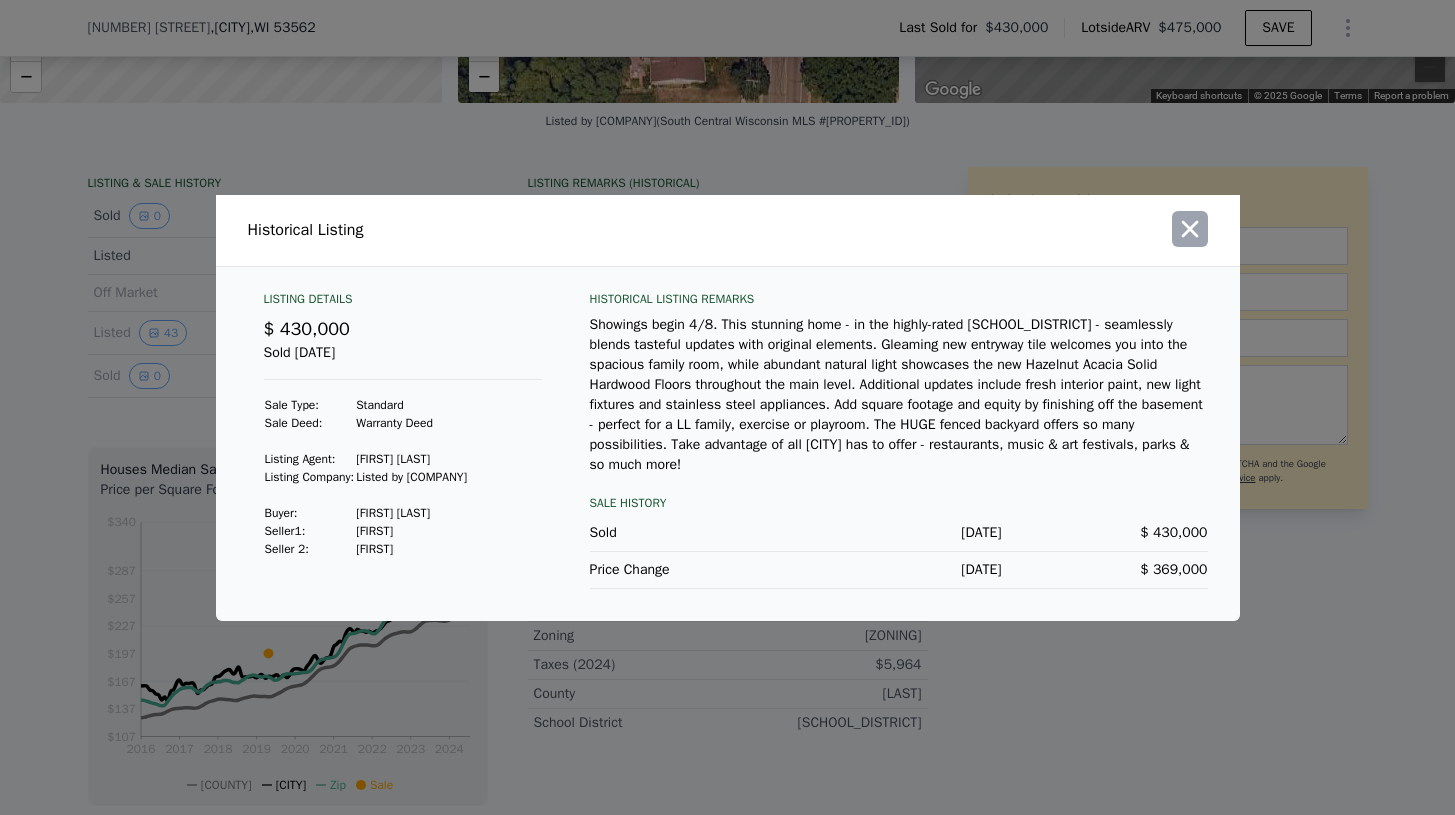 click 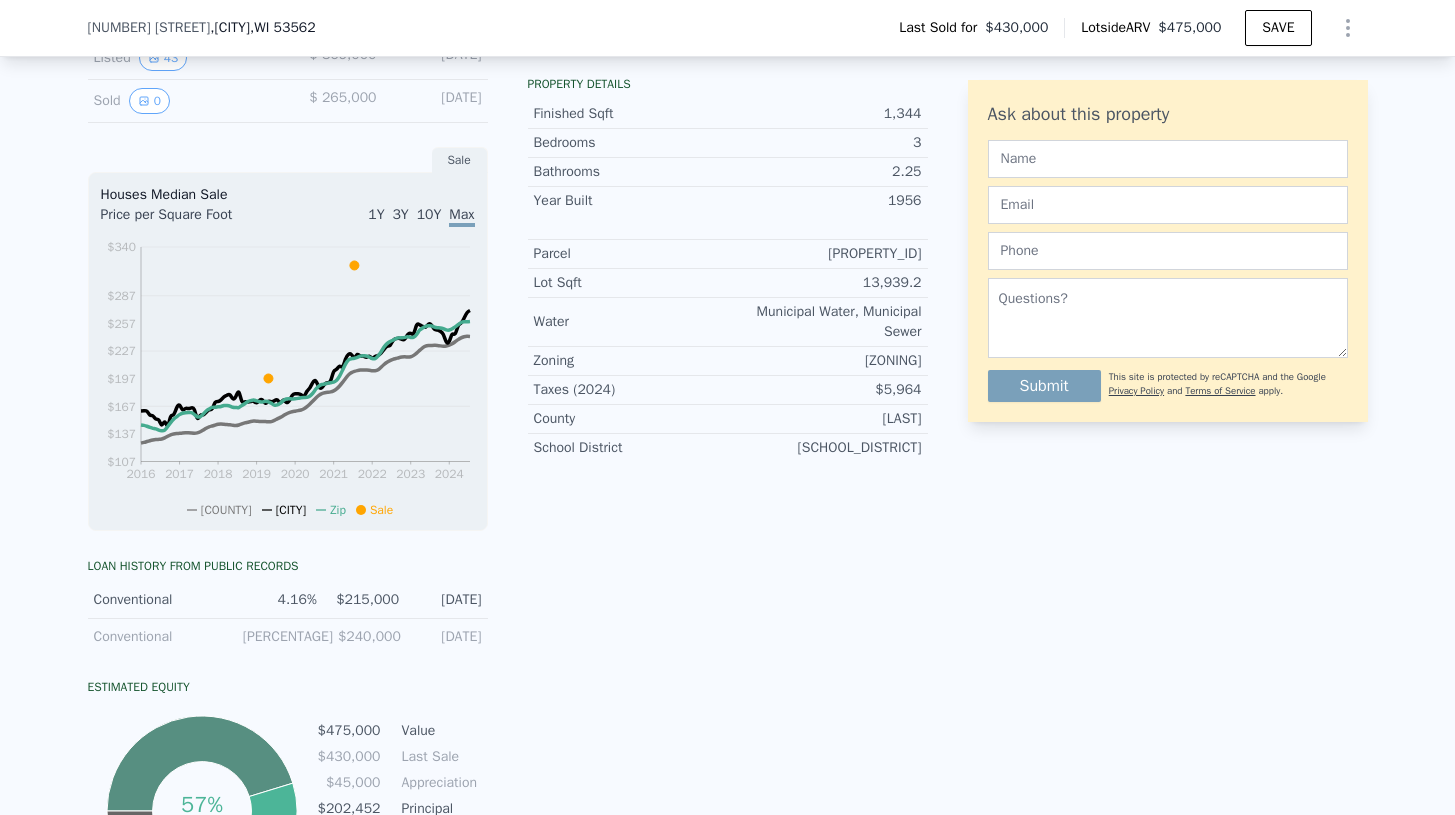 scroll, scrollTop: 830, scrollLeft: 0, axis: vertical 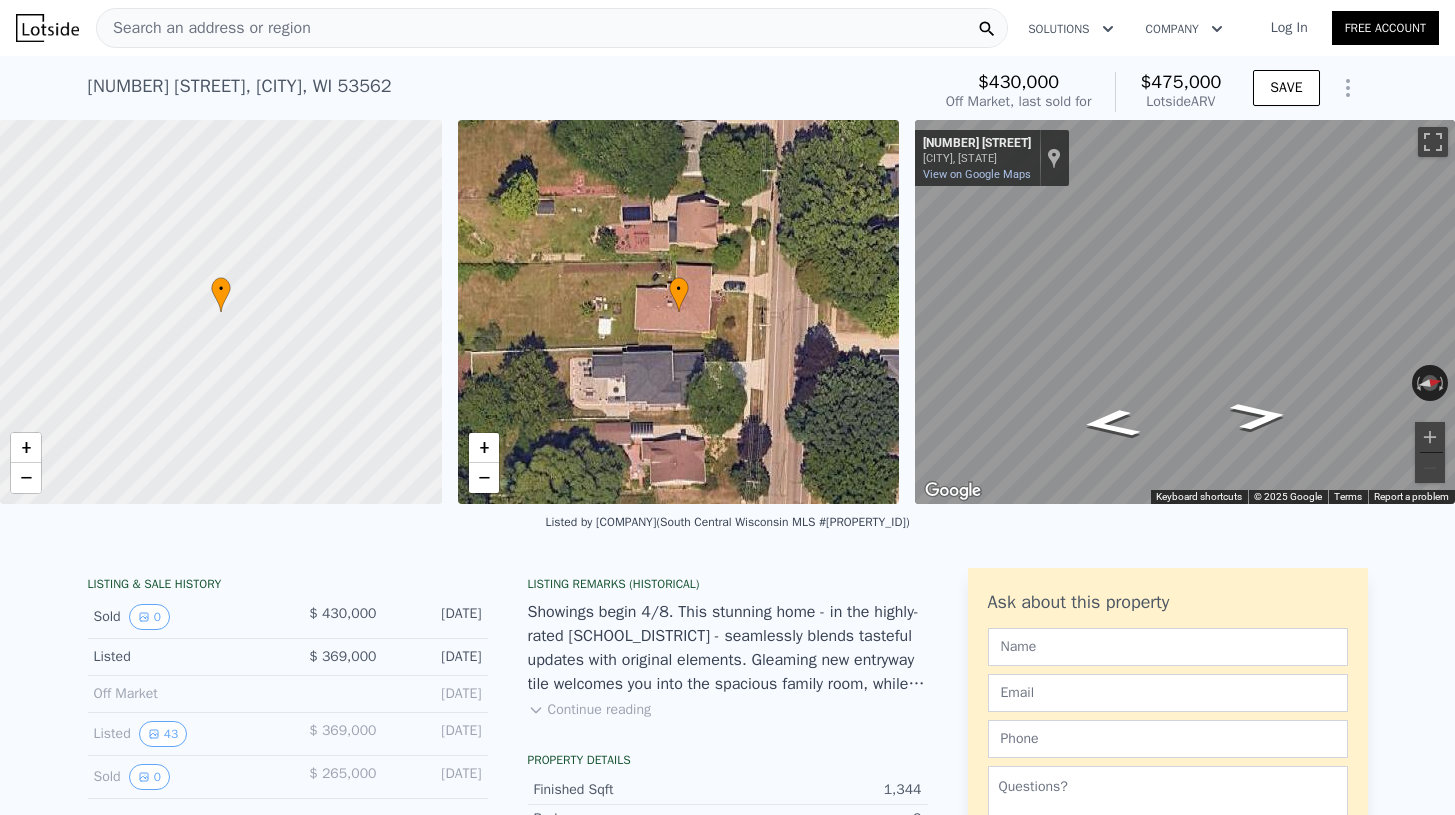 click on "Search an address or region" at bounding box center (552, 28) 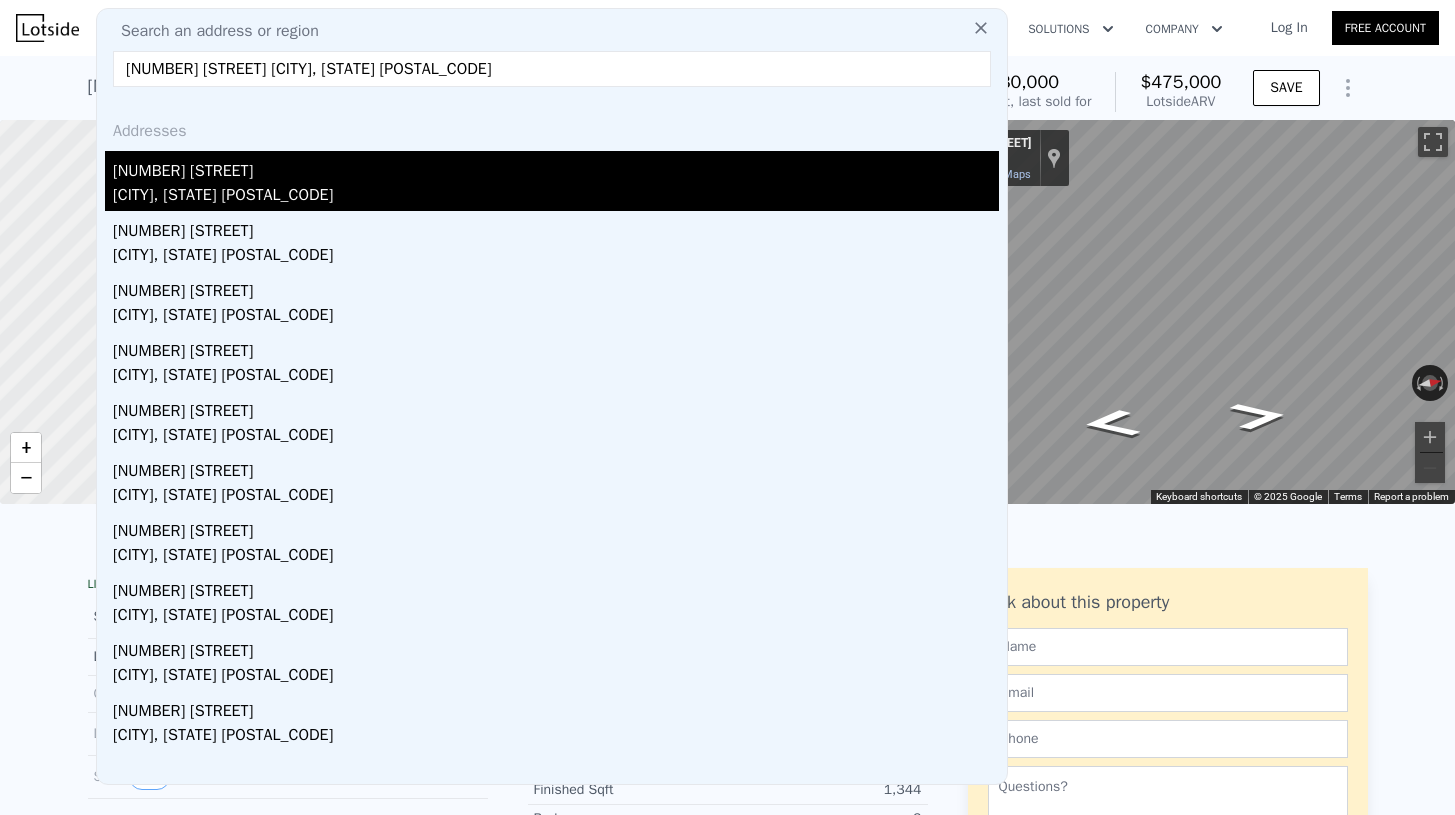 type on "5012 Cabrillo Way Sacramento, CA 95820" 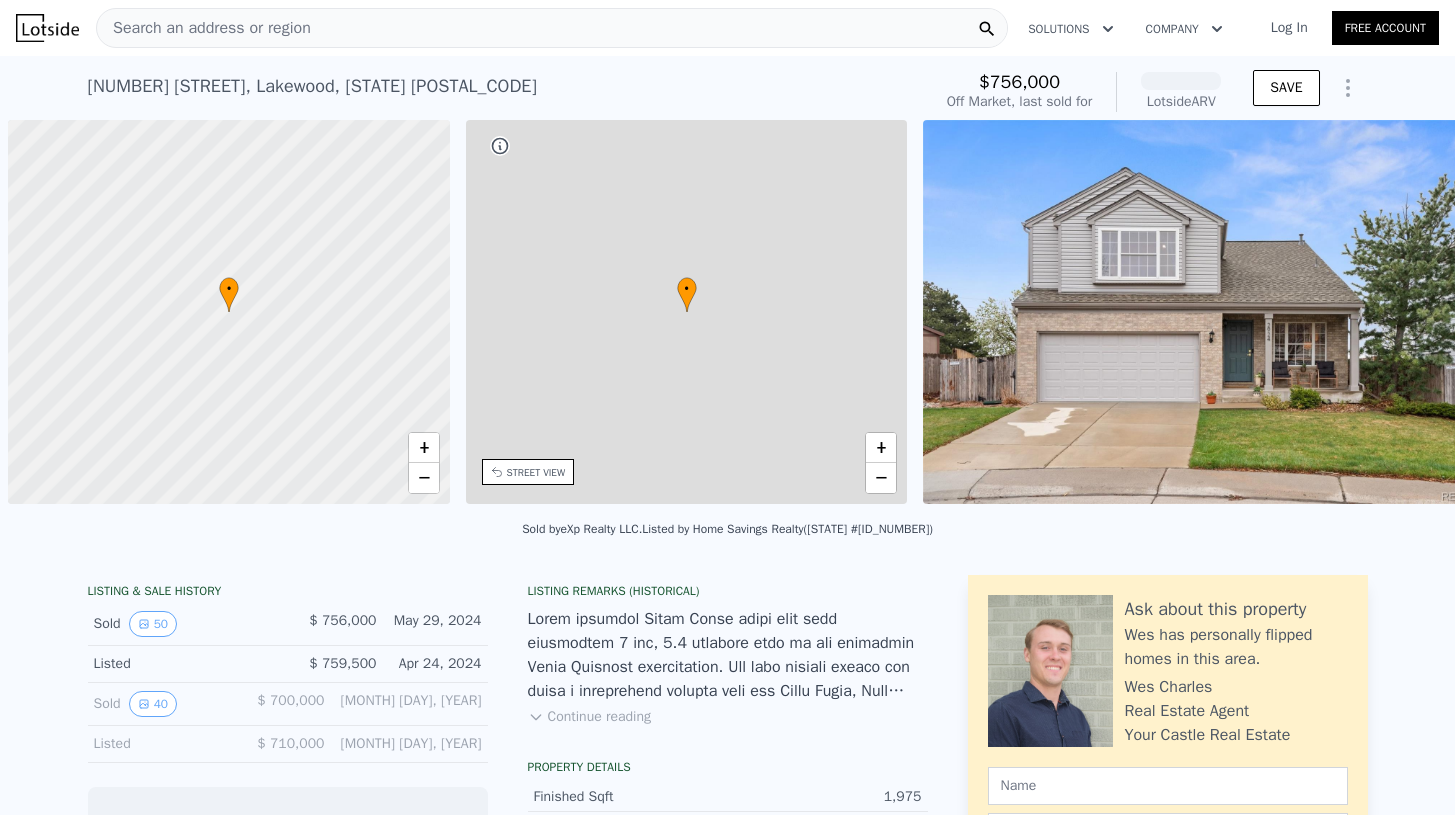 scroll, scrollTop: 0, scrollLeft: 0, axis: both 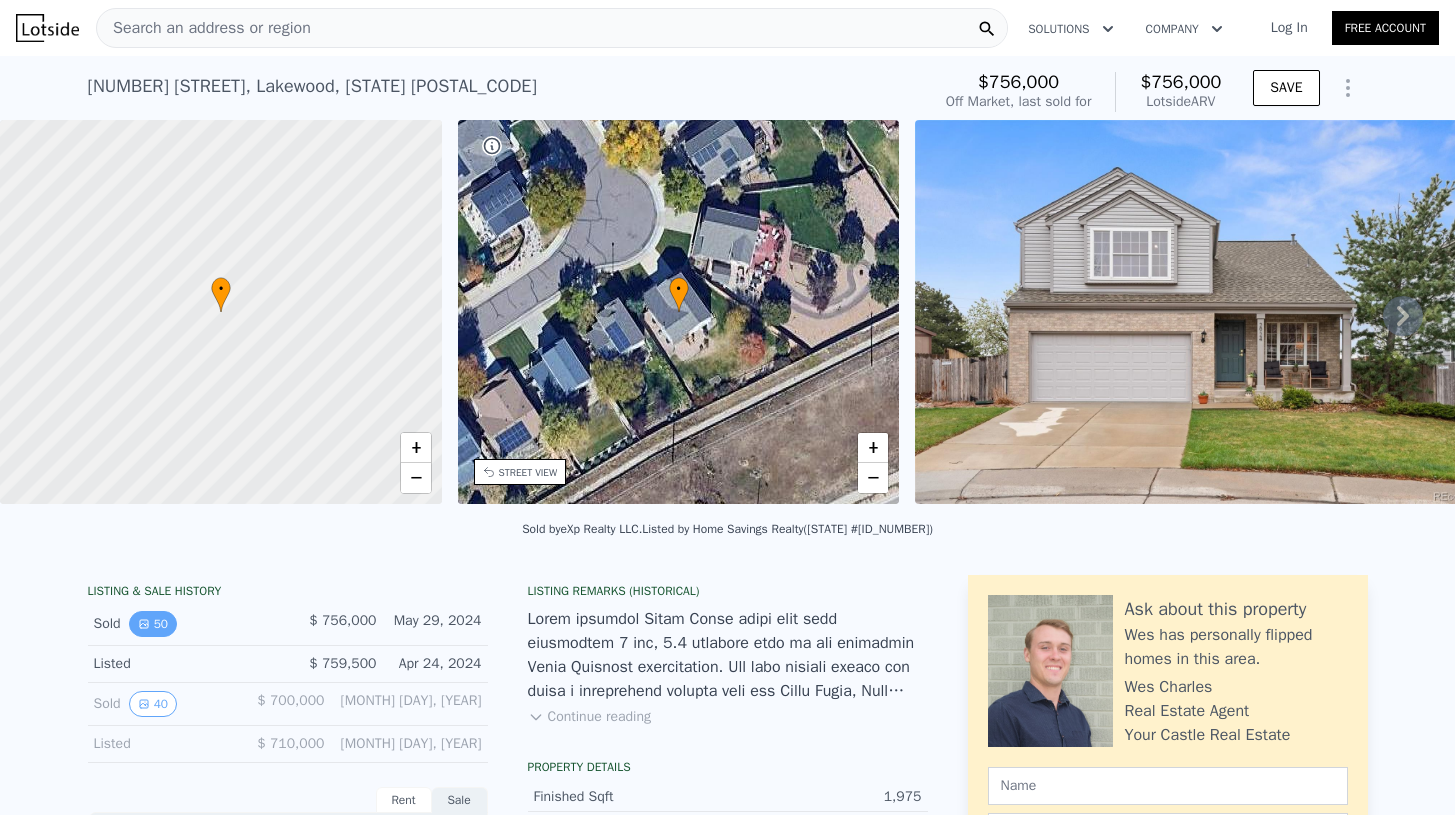 click on "50" at bounding box center [153, 624] 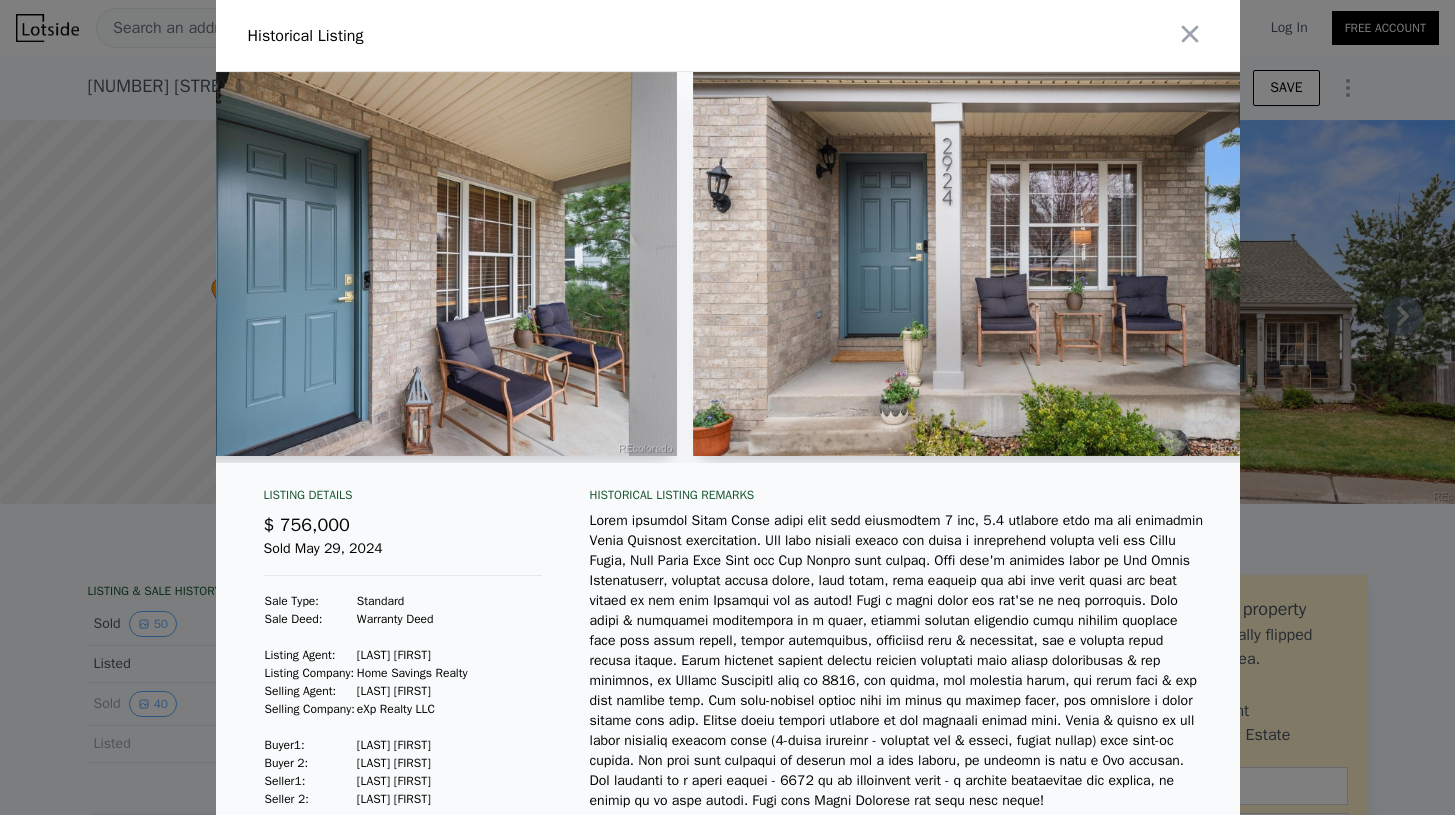 scroll, scrollTop: 0, scrollLeft: 1718, axis: horizontal 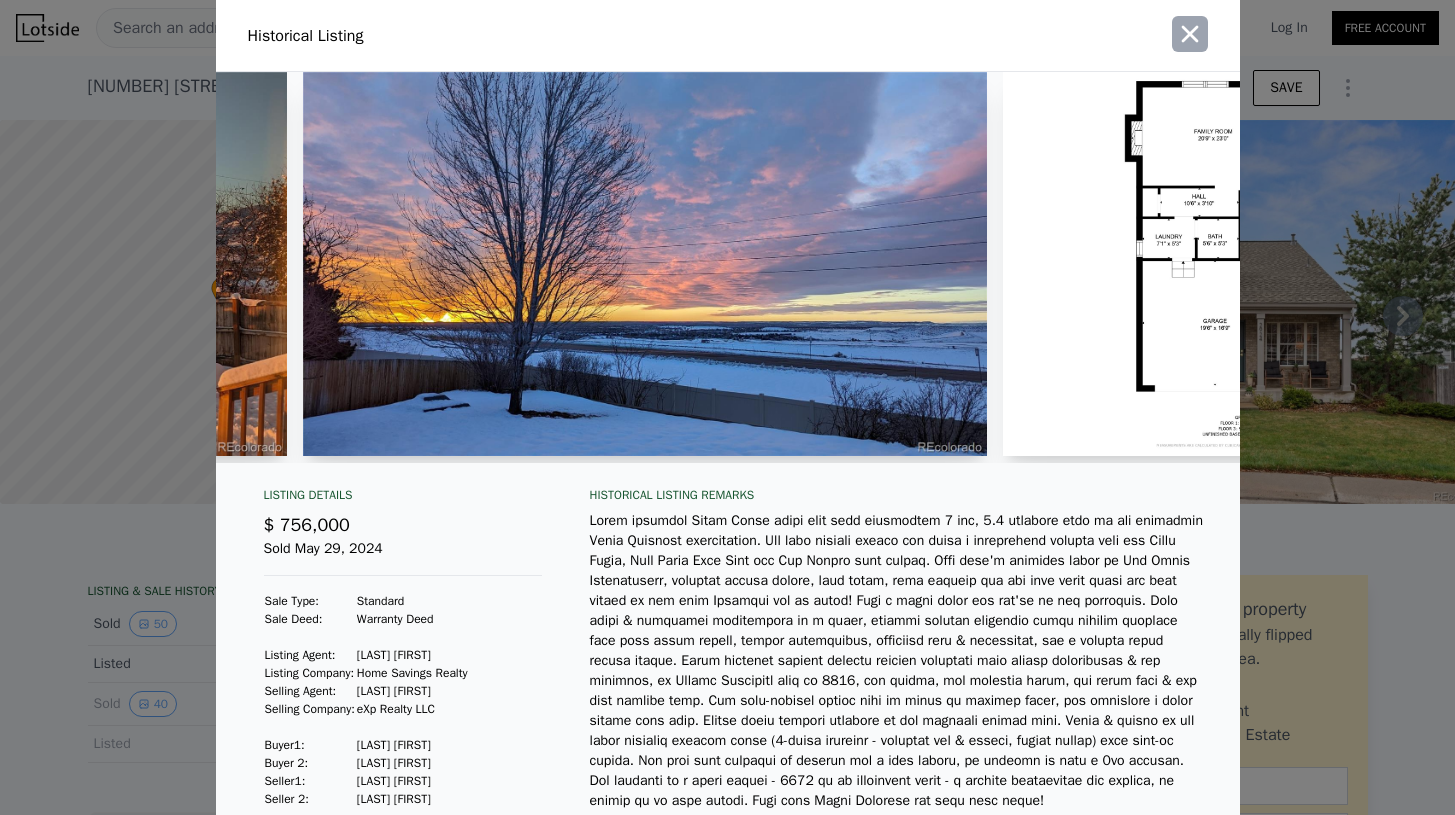 click 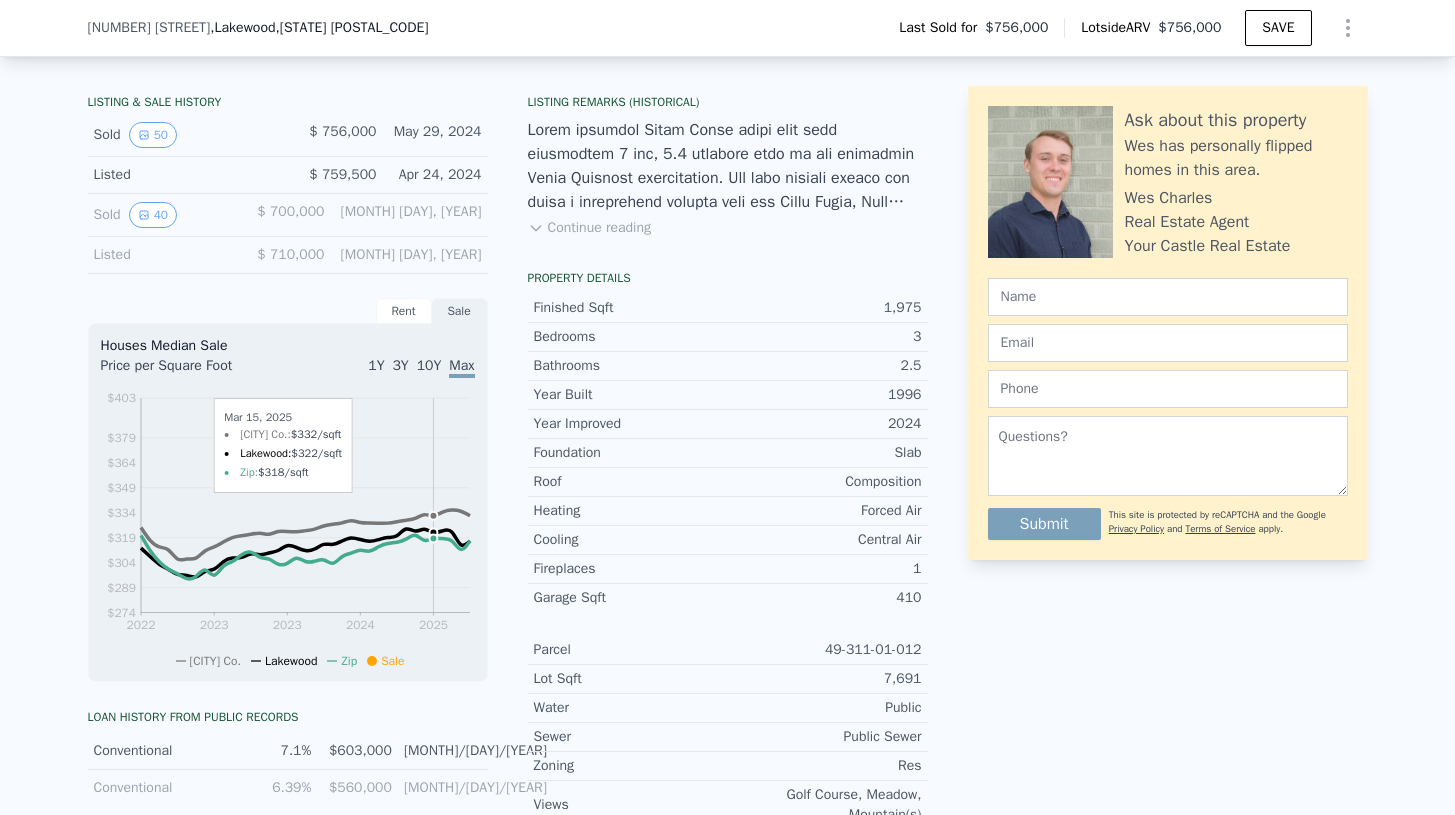 scroll, scrollTop: 485, scrollLeft: 0, axis: vertical 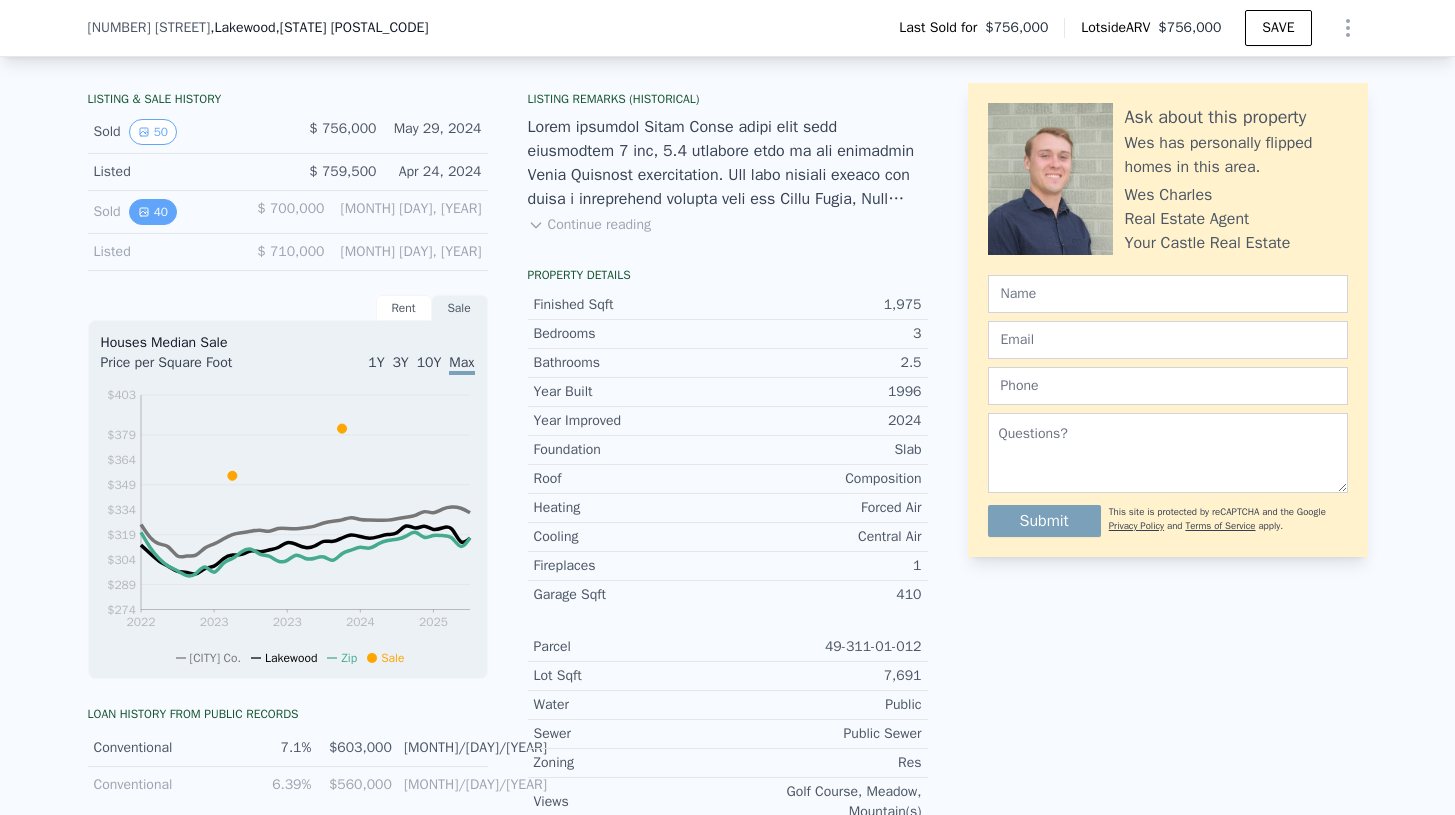 click on "40" at bounding box center (153, 212) 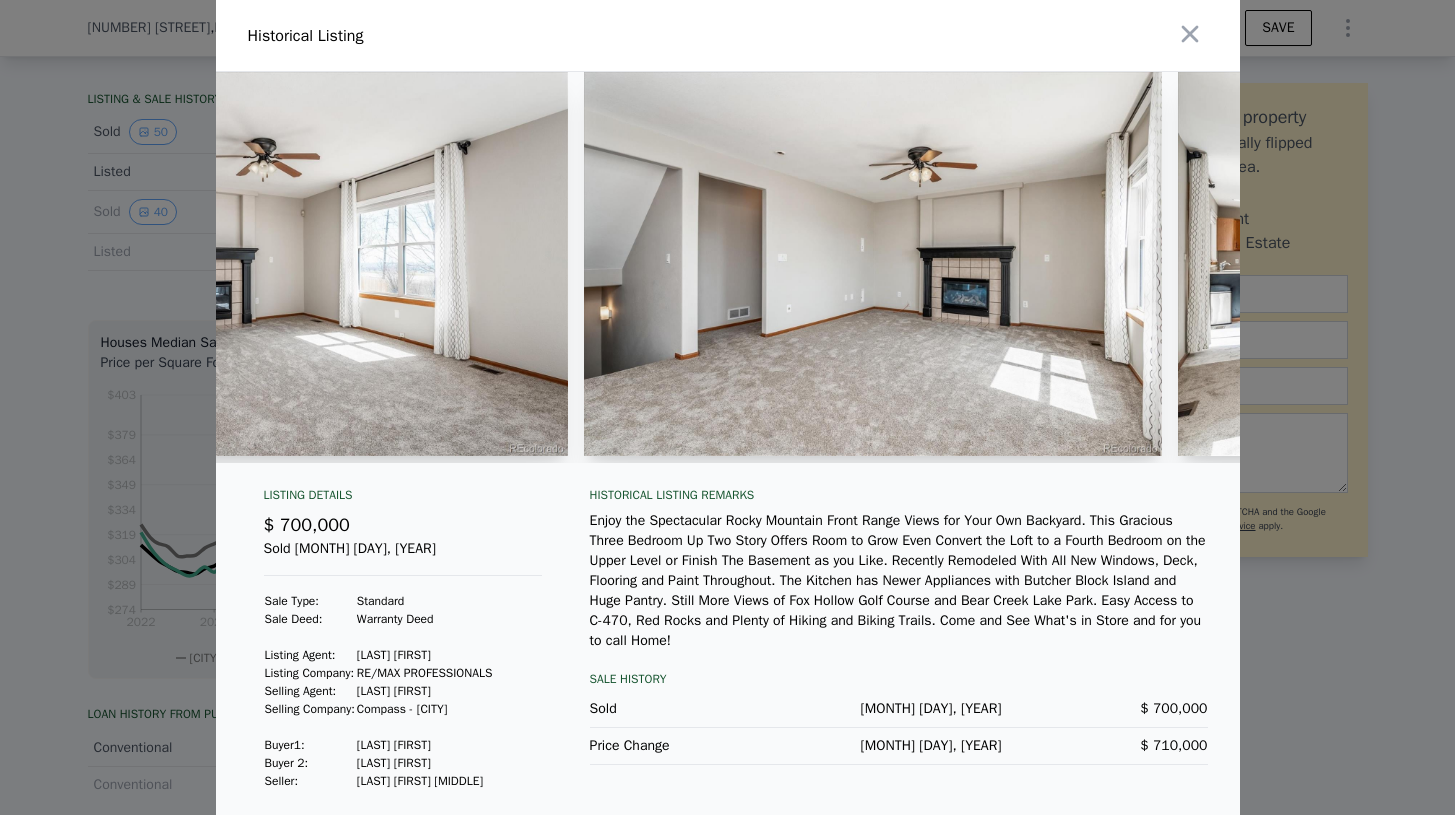 scroll, scrollTop: 0, scrollLeft: 8604, axis: horizontal 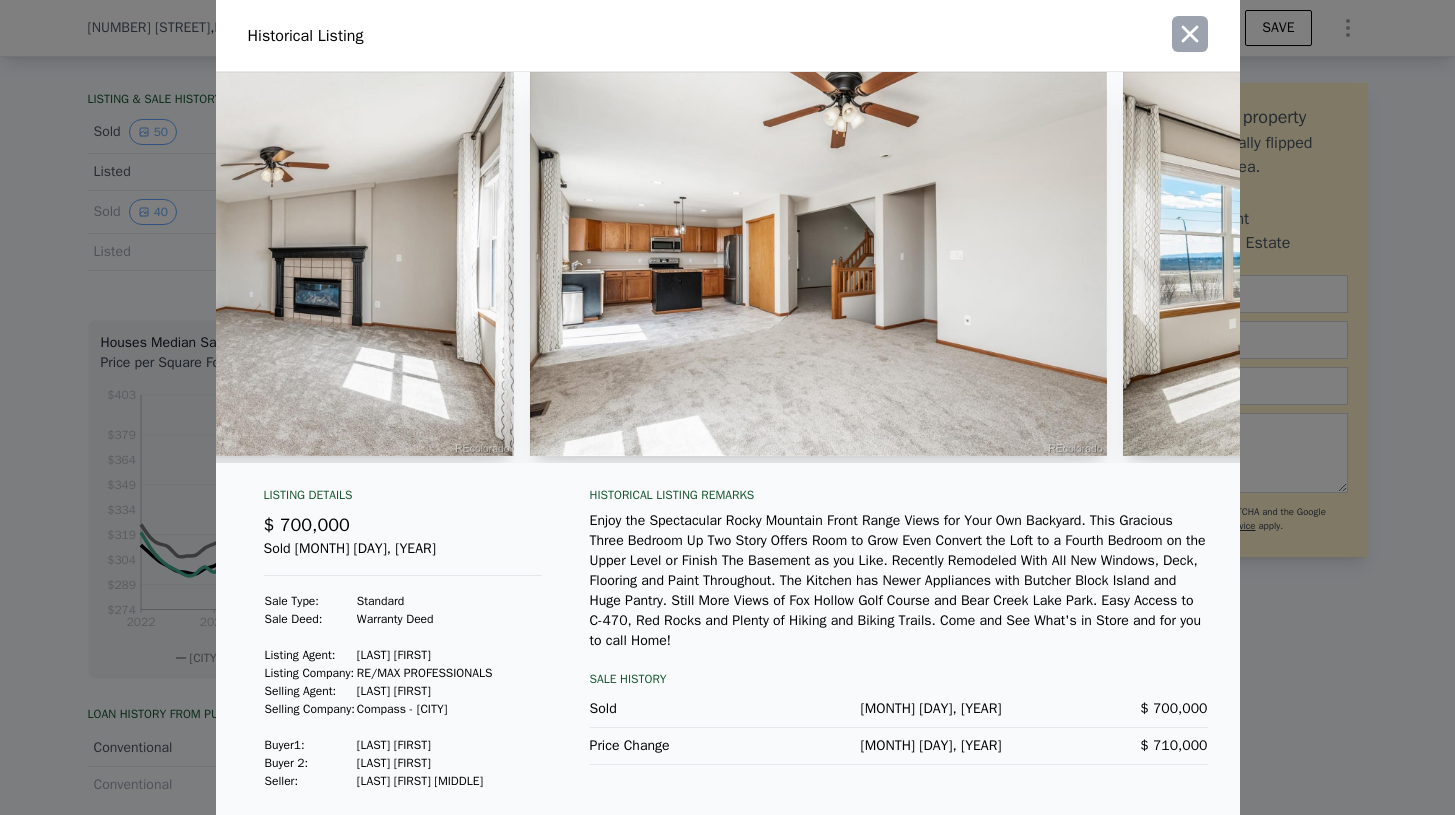 click 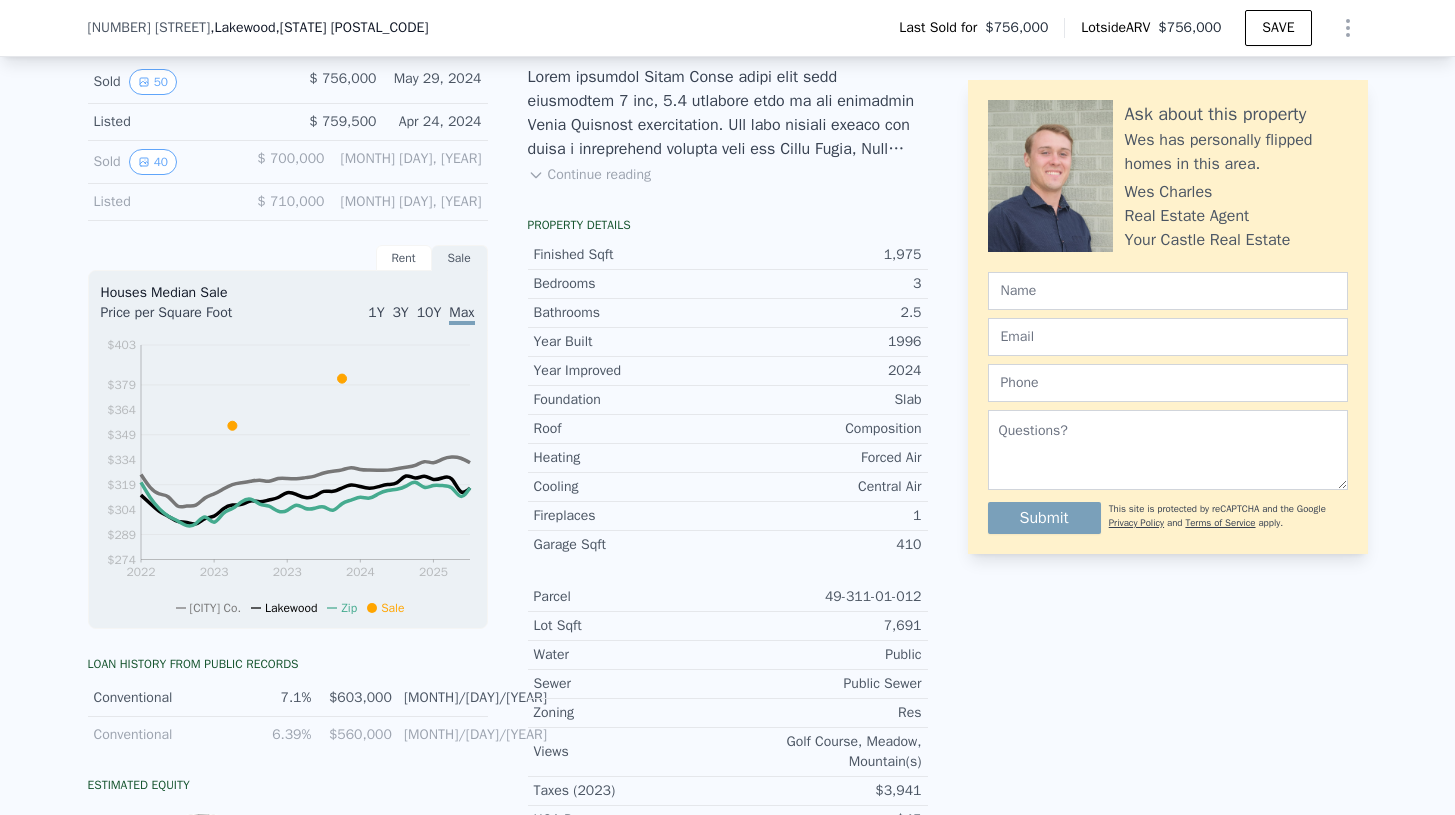 scroll, scrollTop: 511, scrollLeft: 0, axis: vertical 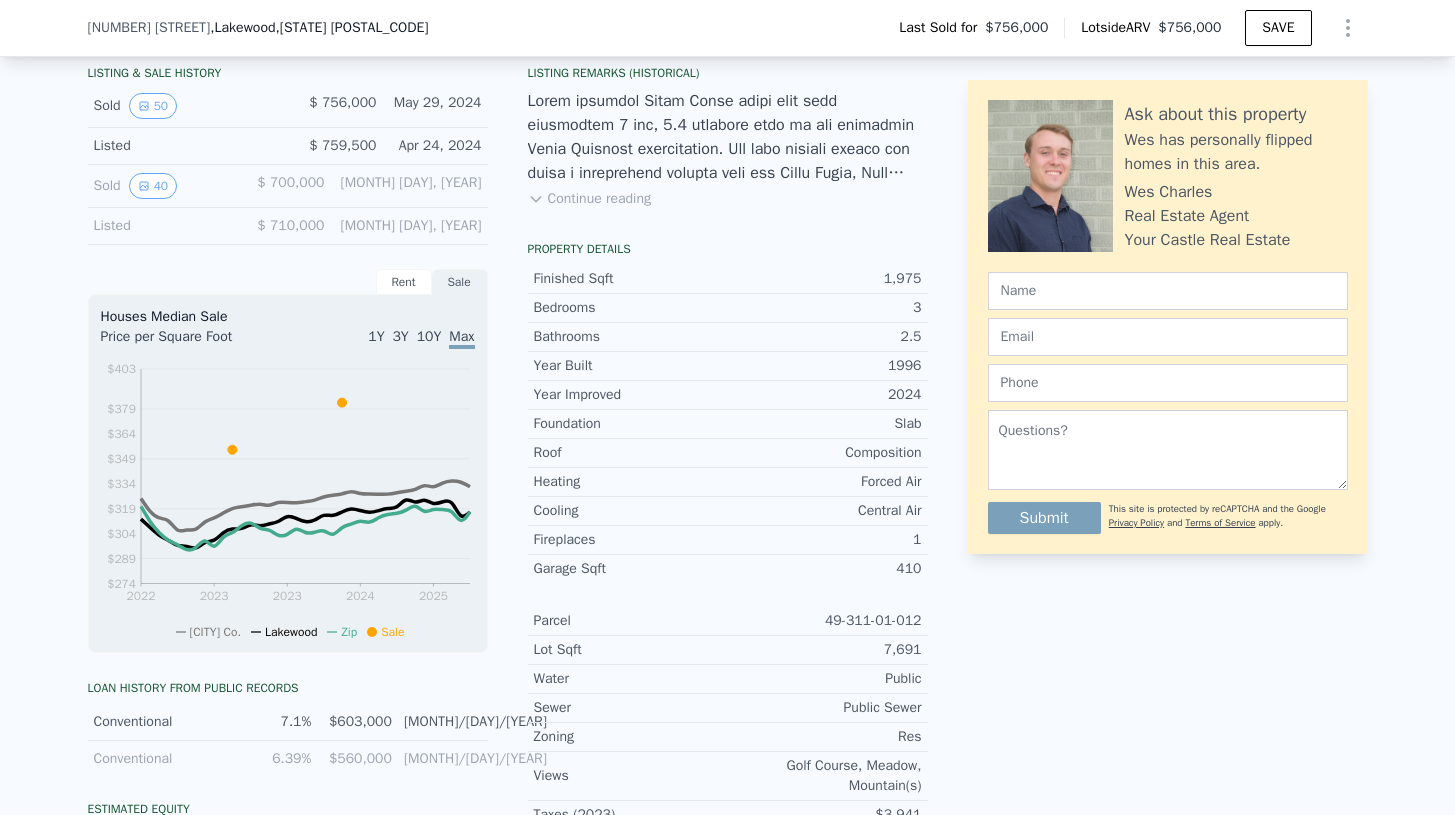 click on "Sold 40" at bounding box center [165, 186] 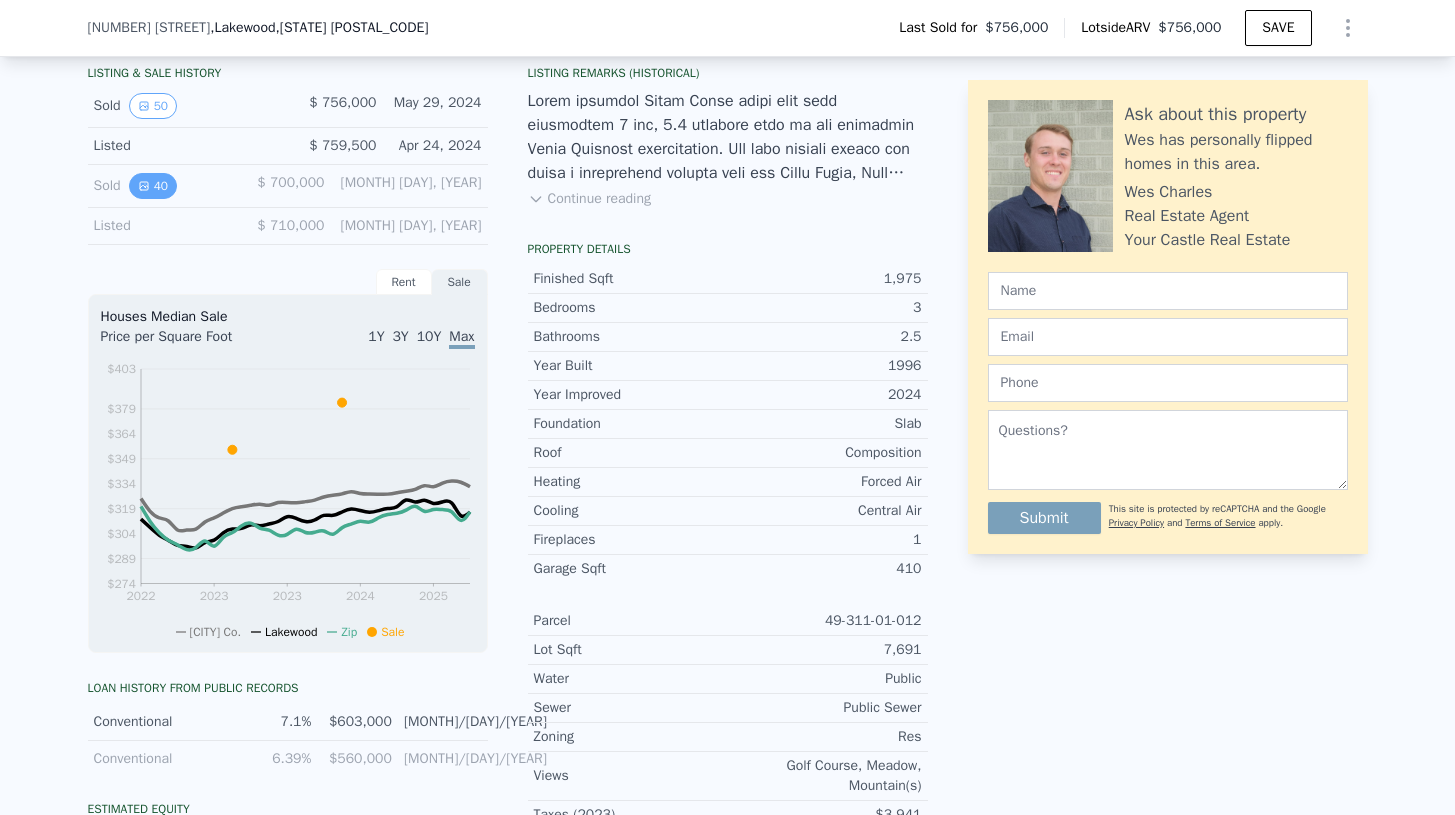 click on "40" at bounding box center [153, 186] 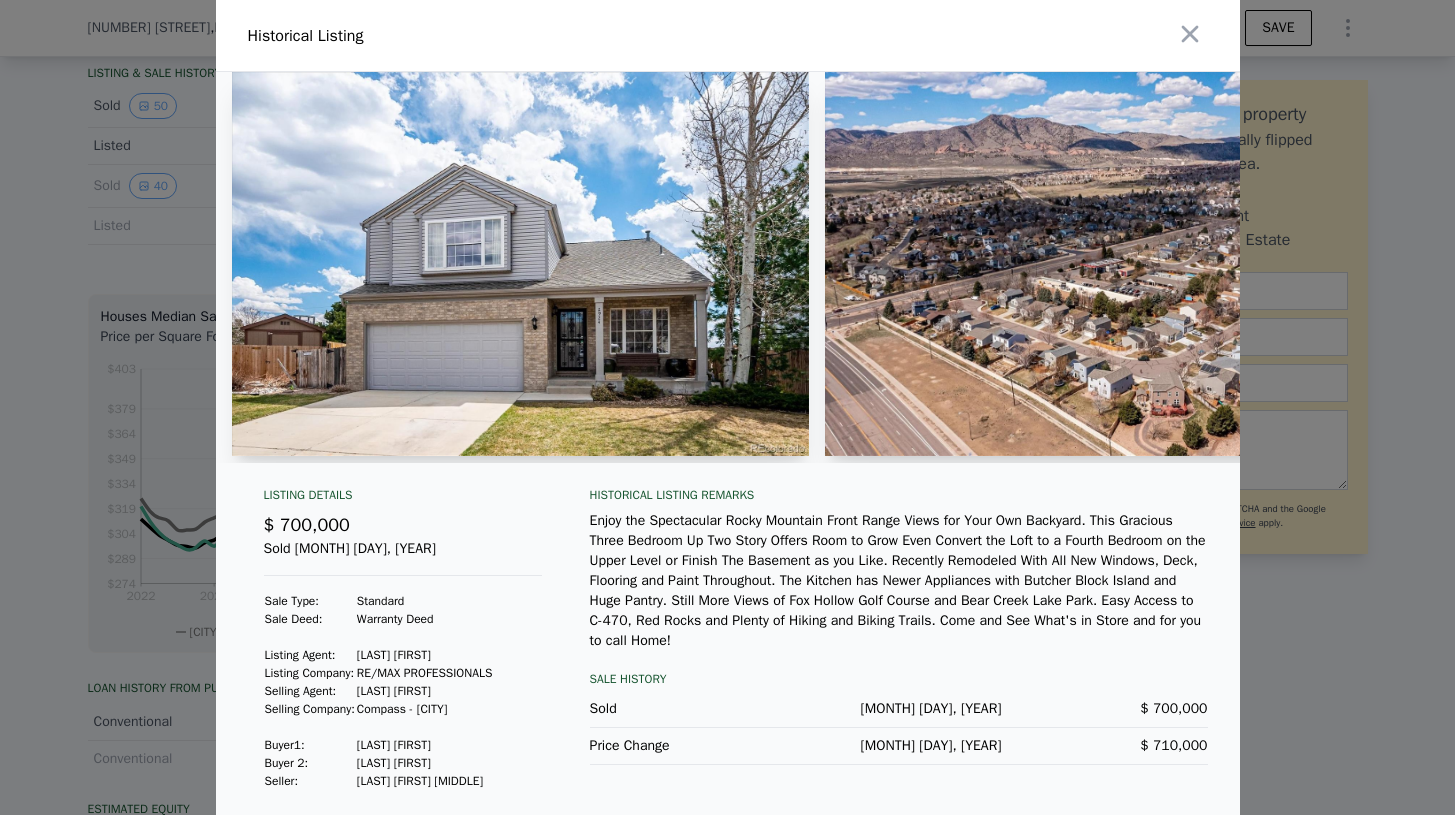 scroll, scrollTop: 5, scrollLeft: 0, axis: vertical 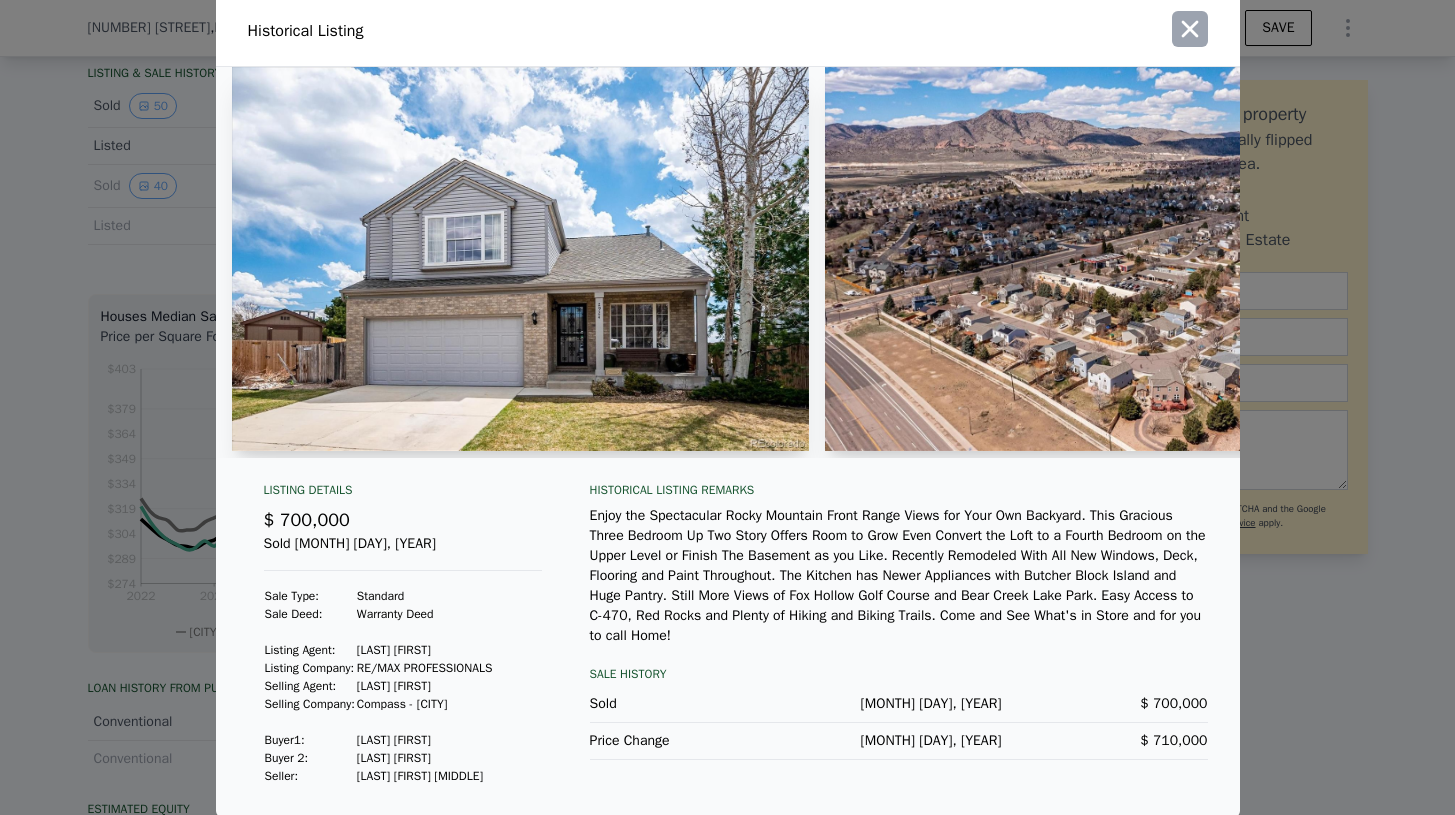 click 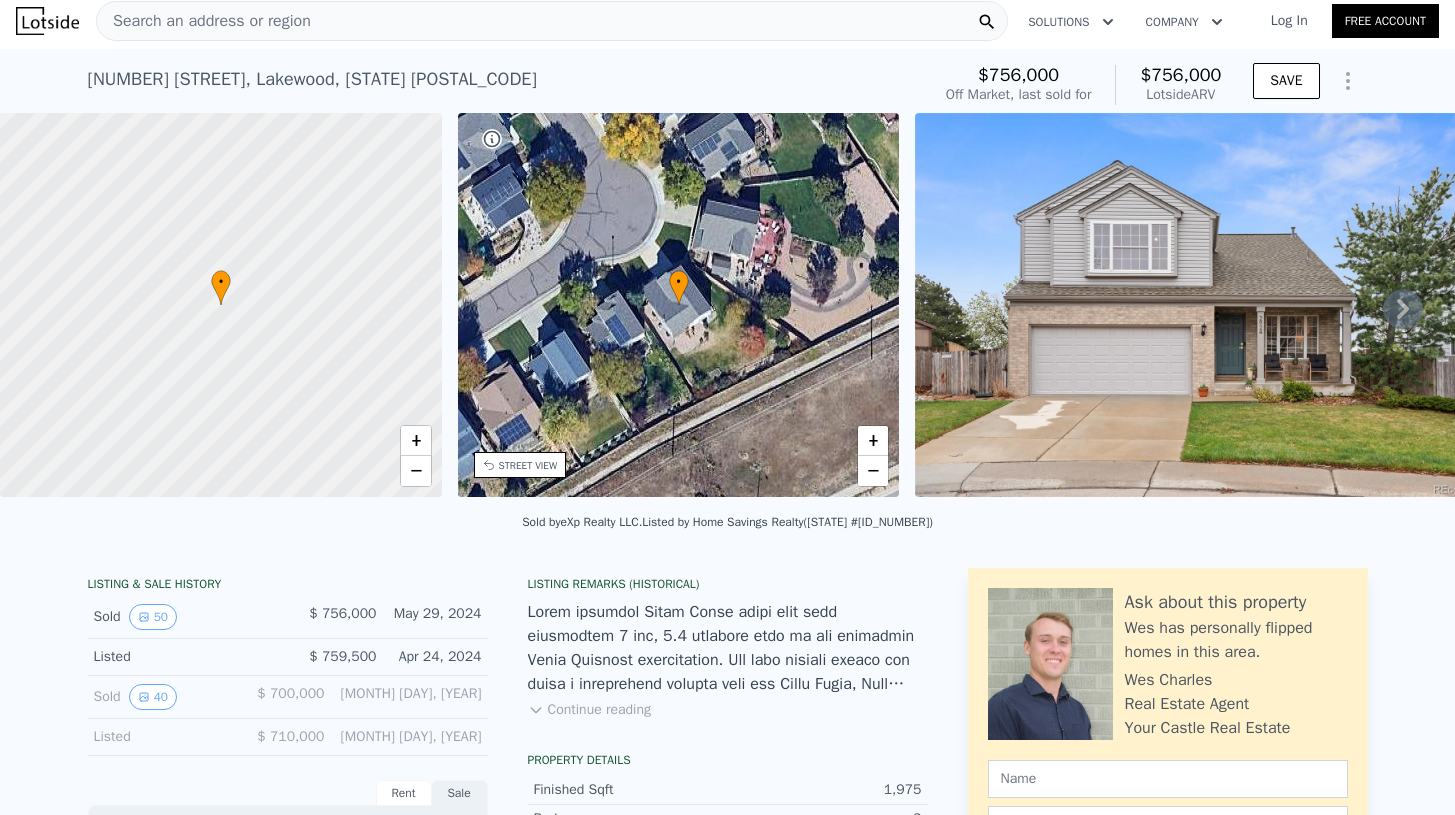 scroll, scrollTop: 0, scrollLeft: 0, axis: both 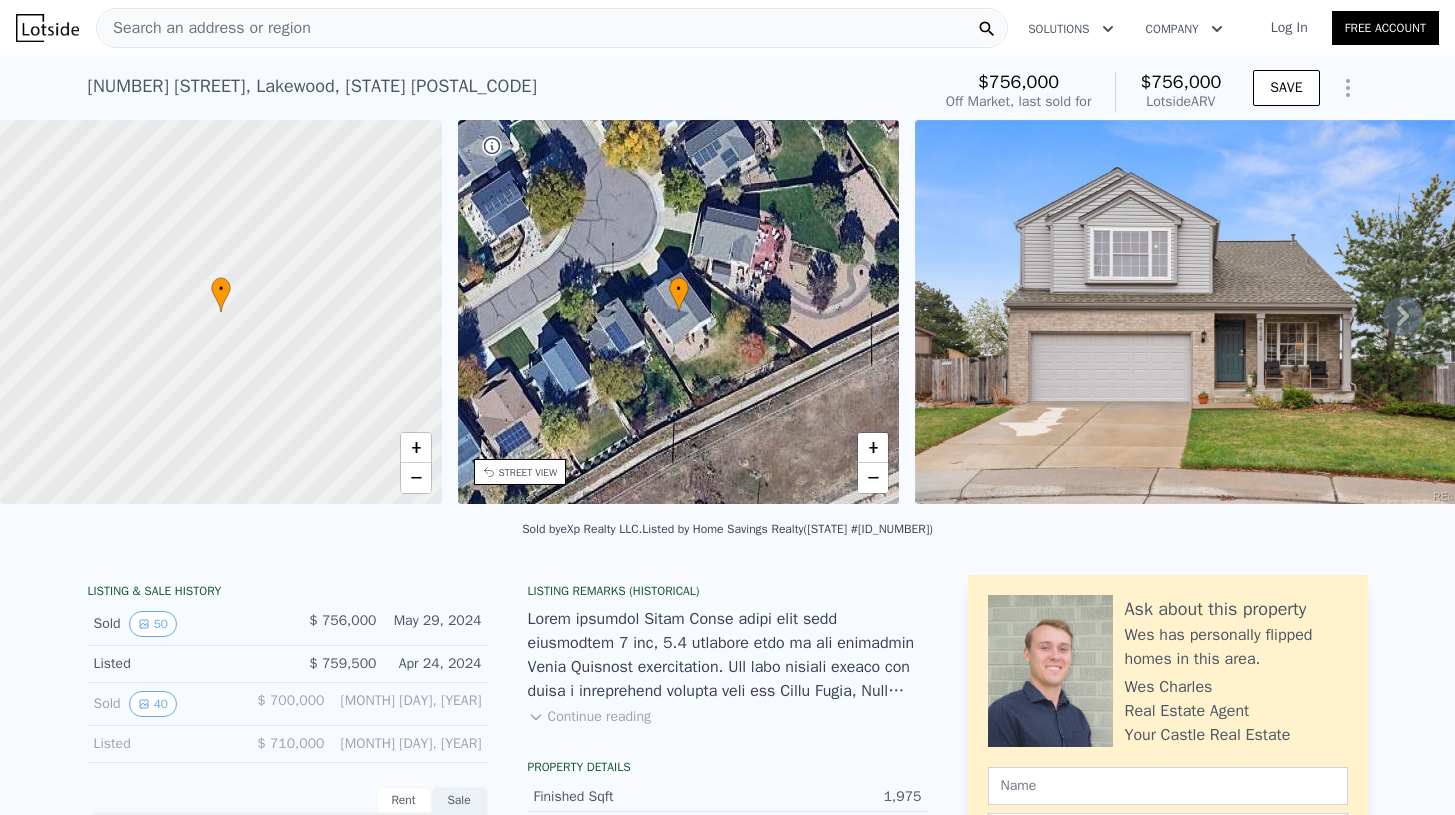 click on "Search an address or region" at bounding box center (204, 28) 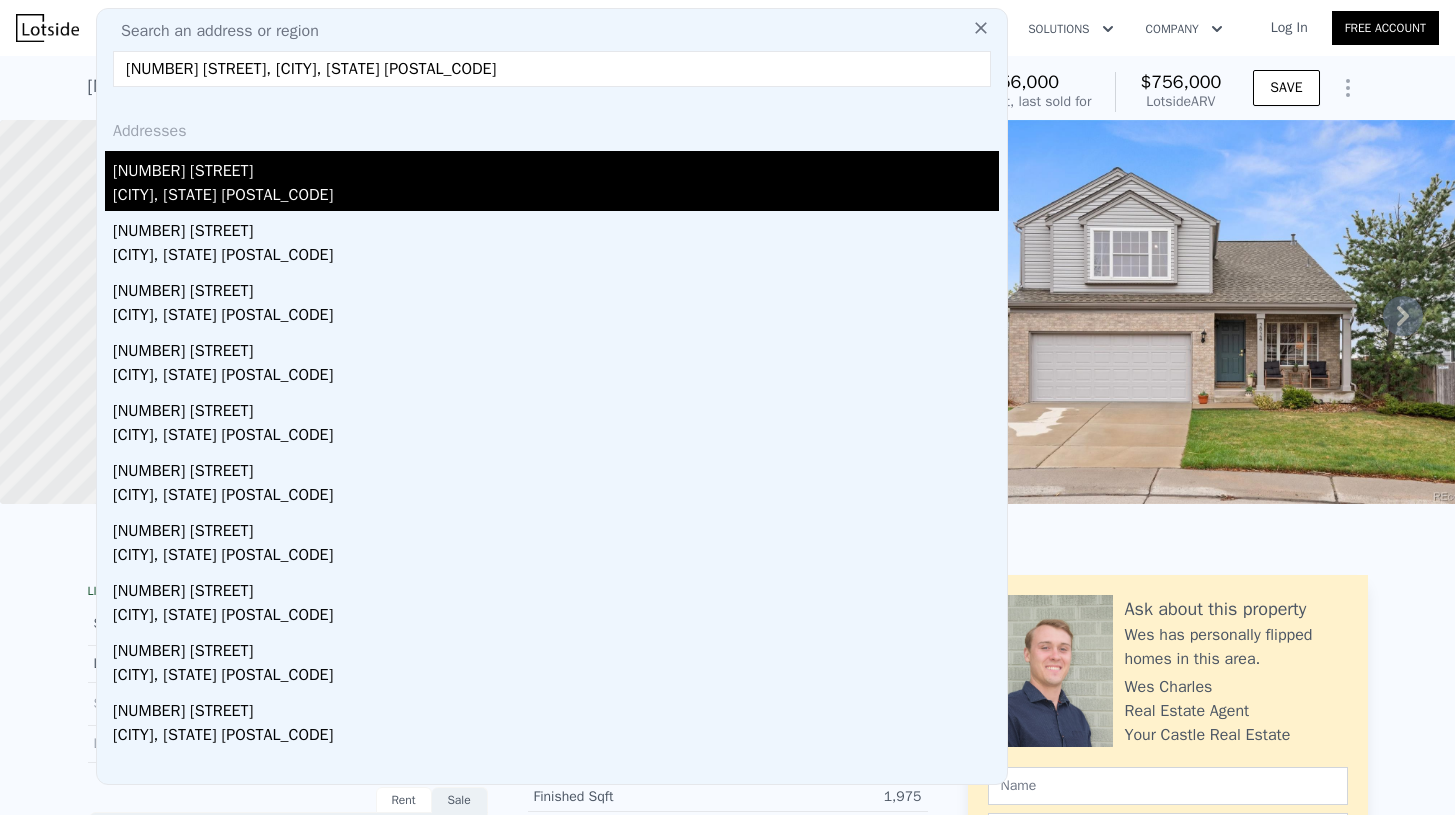 type on "5512 Monalee Ave, Sacramento, CA 95819" 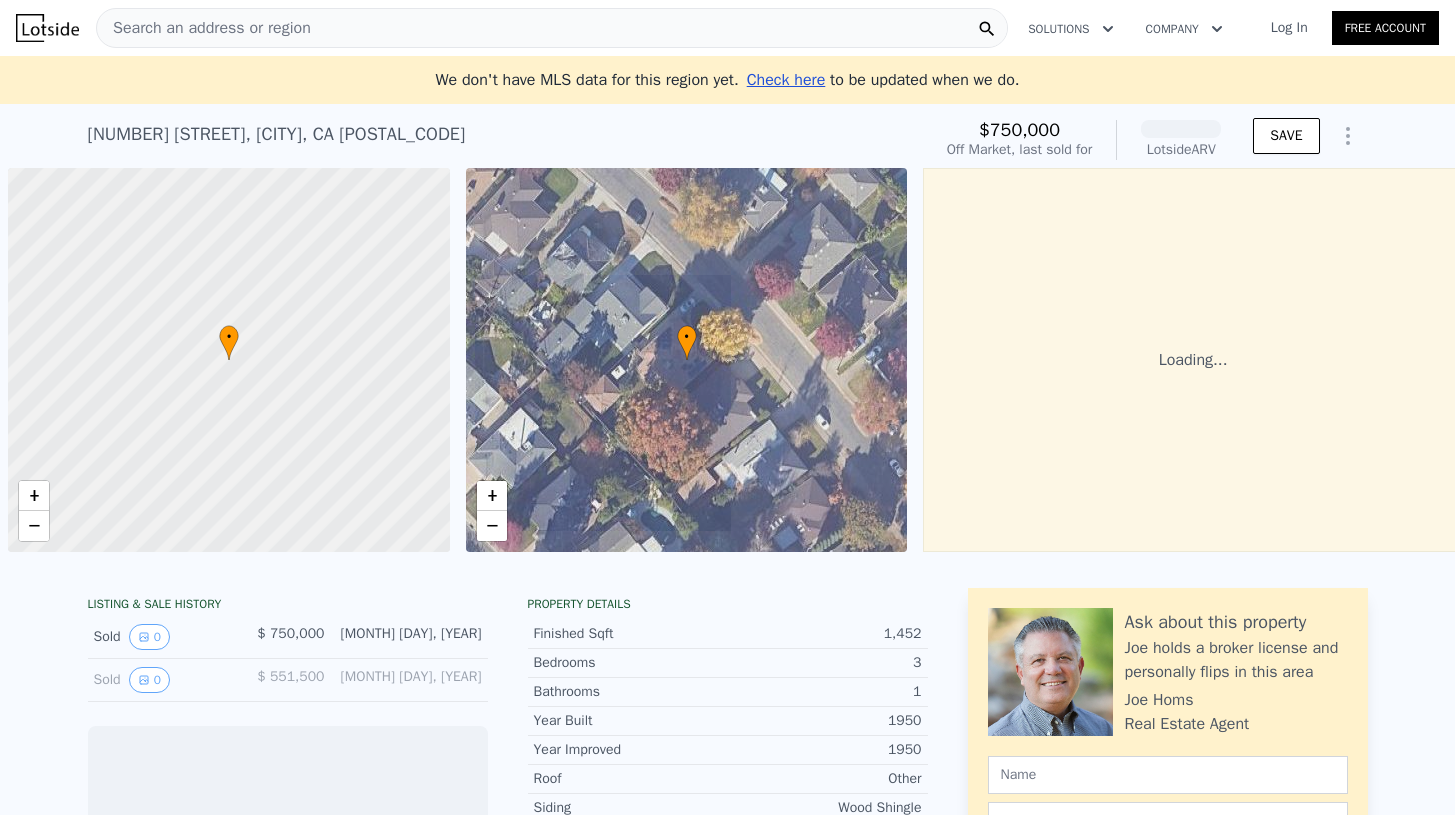 scroll, scrollTop: 0, scrollLeft: 0, axis: both 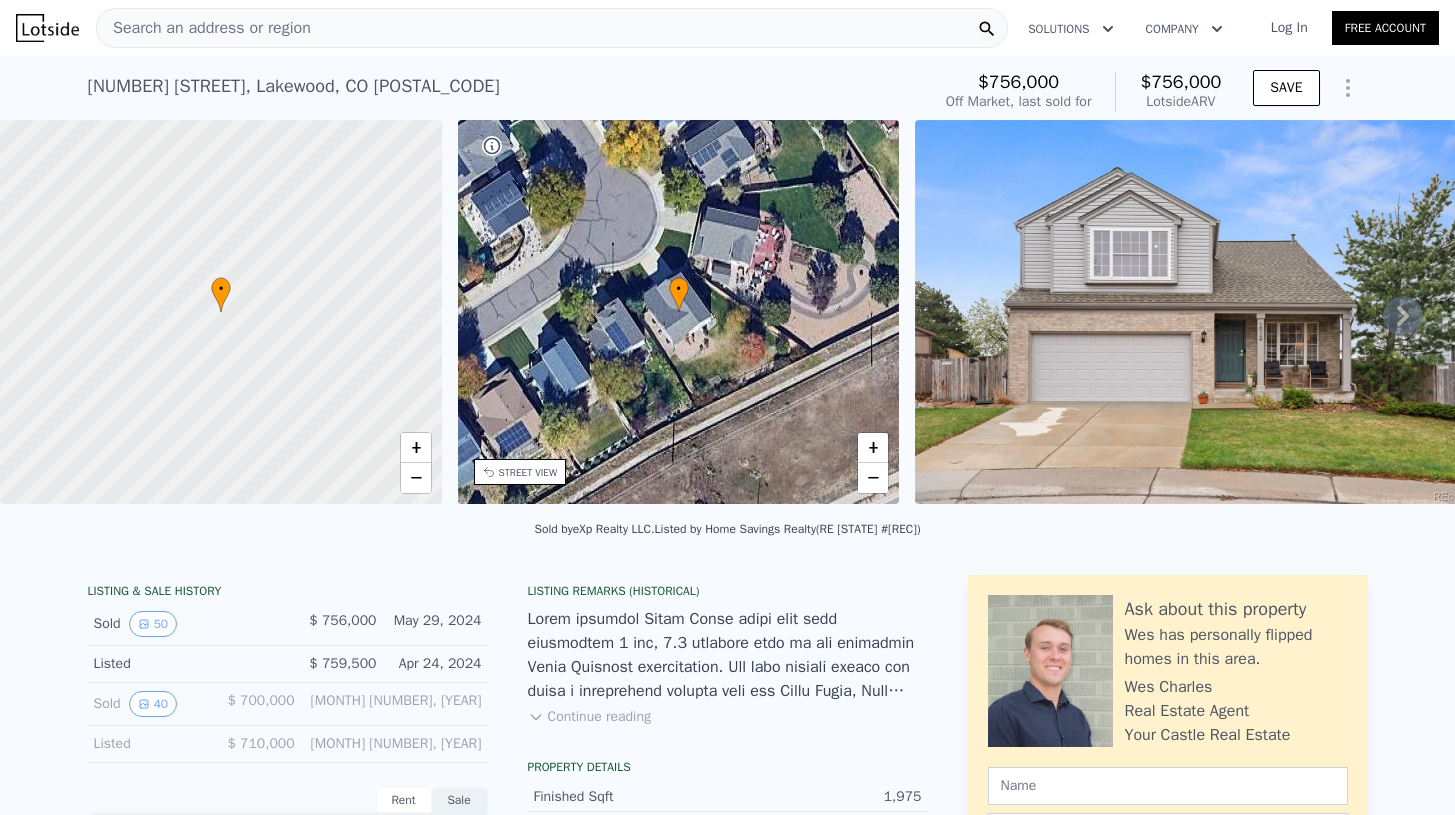 click on "Search an address or region" at bounding box center [552, 28] 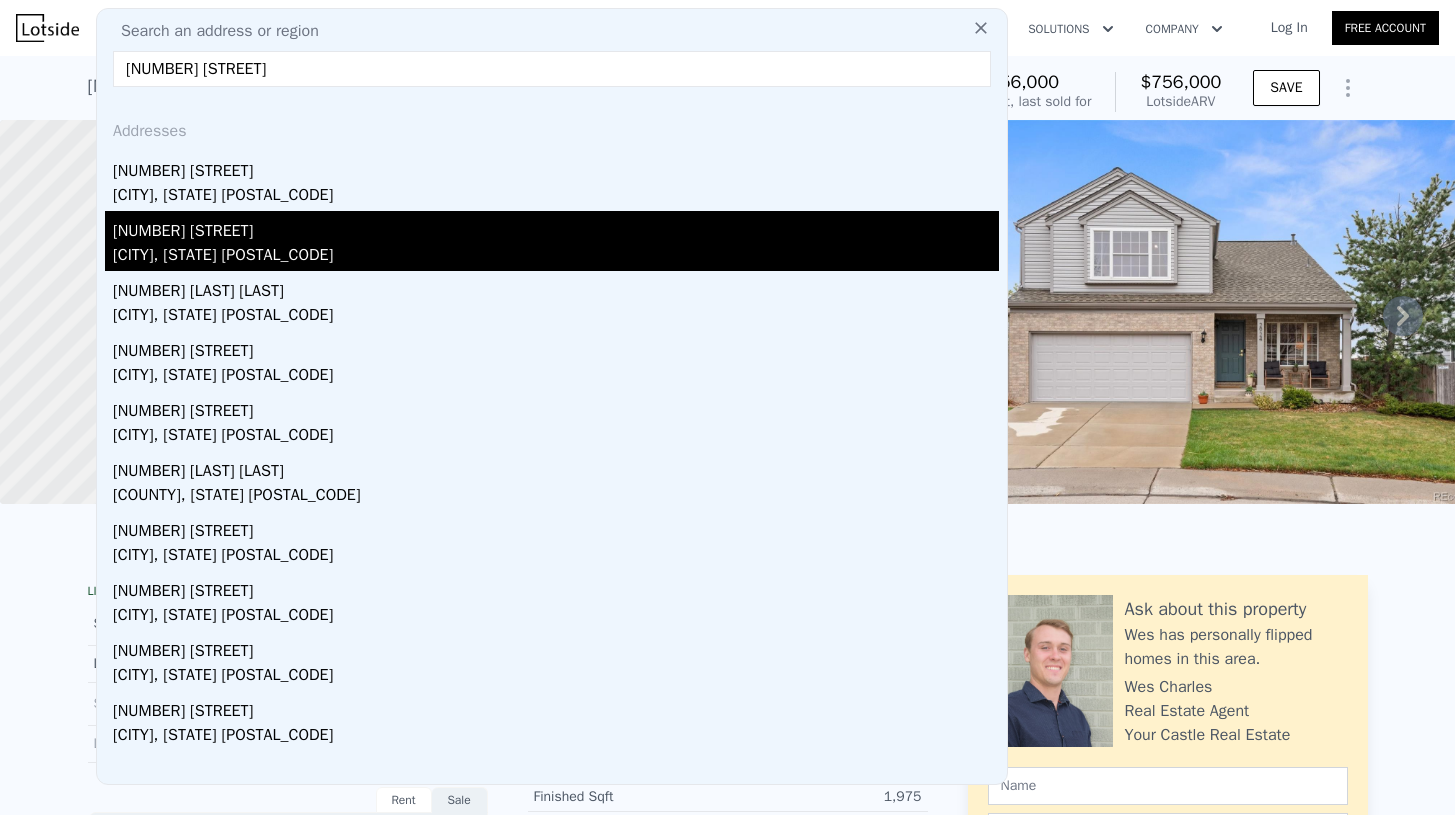 type on "319 lowell ave" 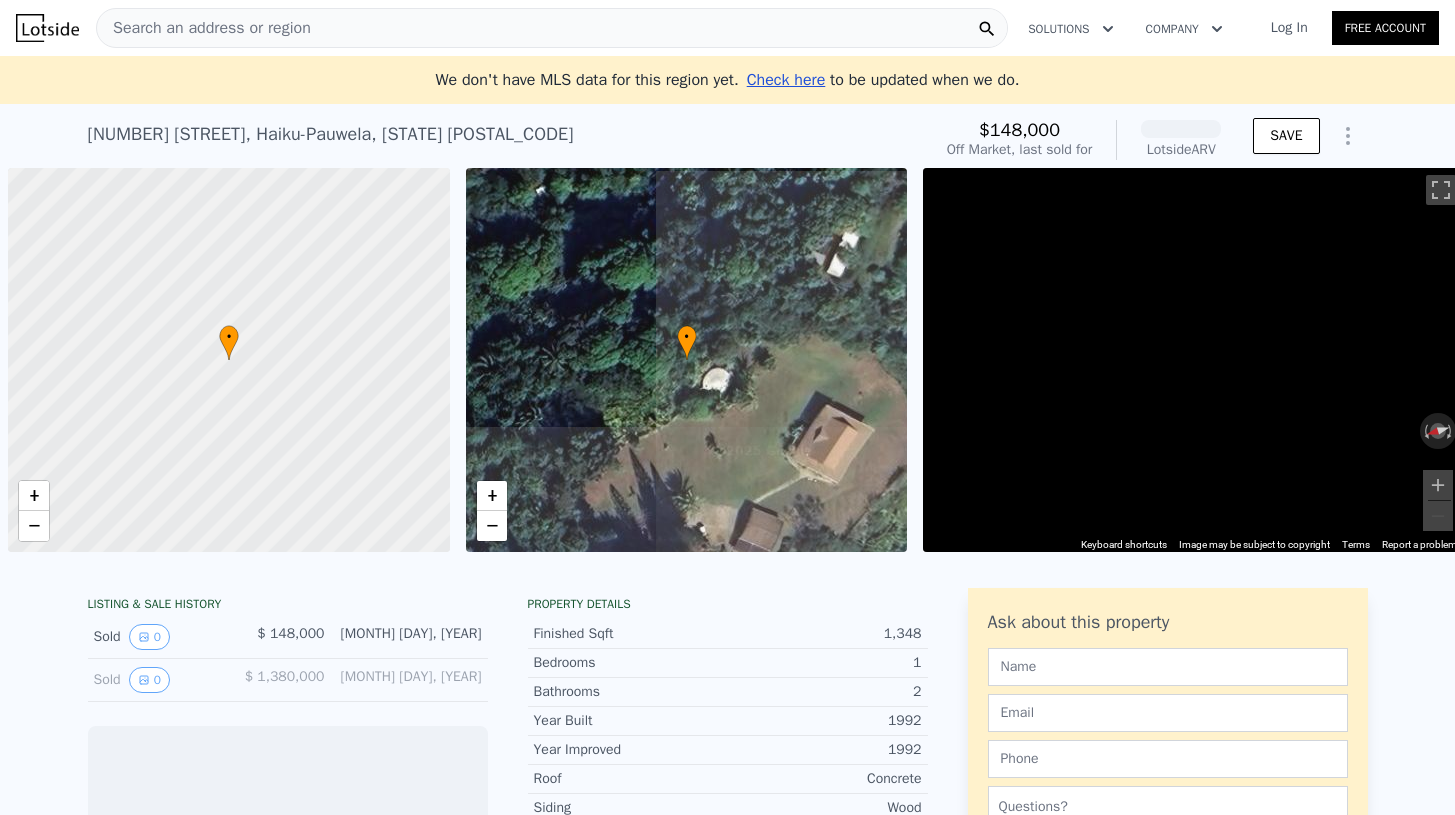 scroll, scrollTop: 0, scrollLeft: 0, axis: both 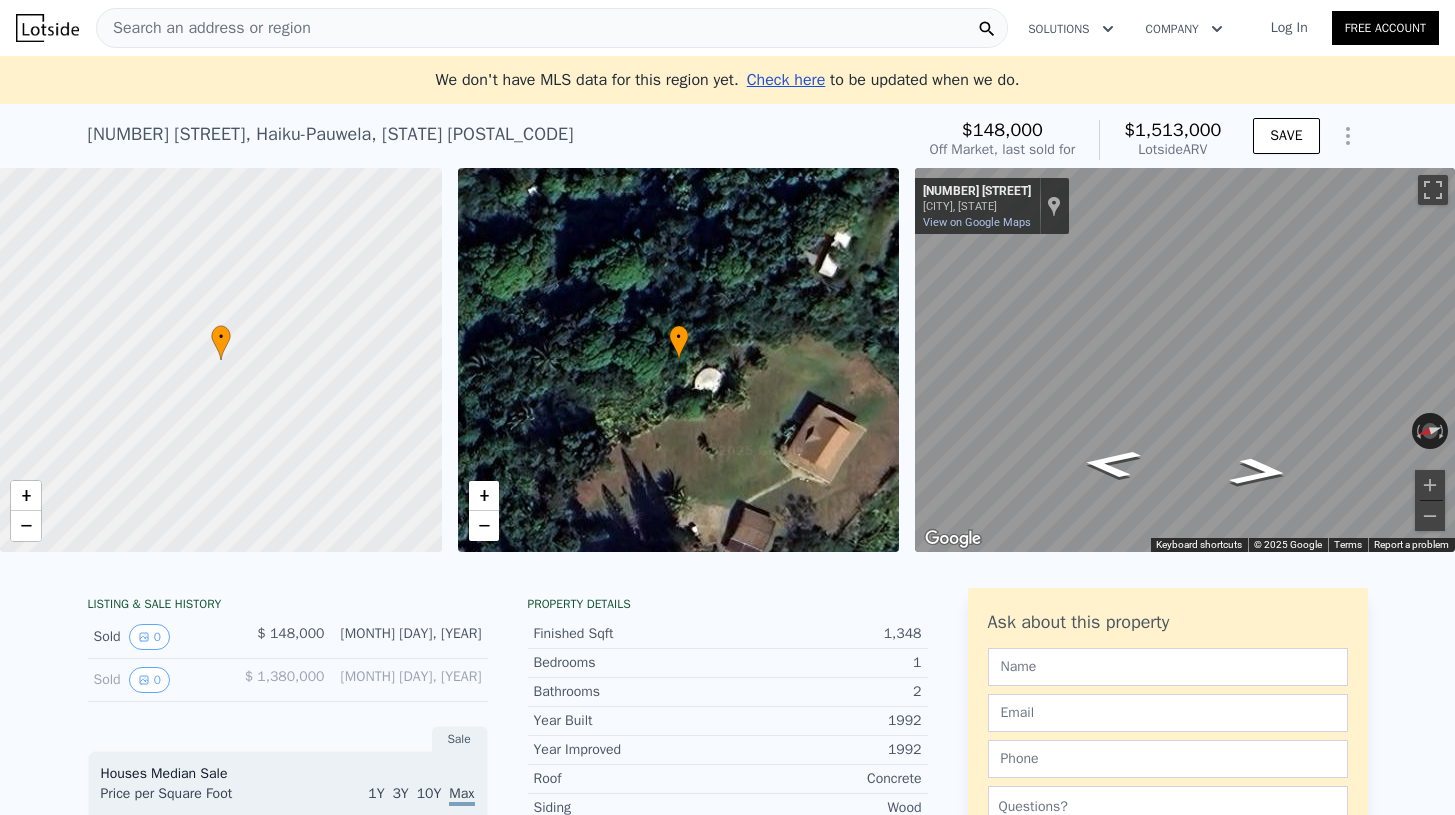 click on "Search an address or region" at bounding box center [204, 28] 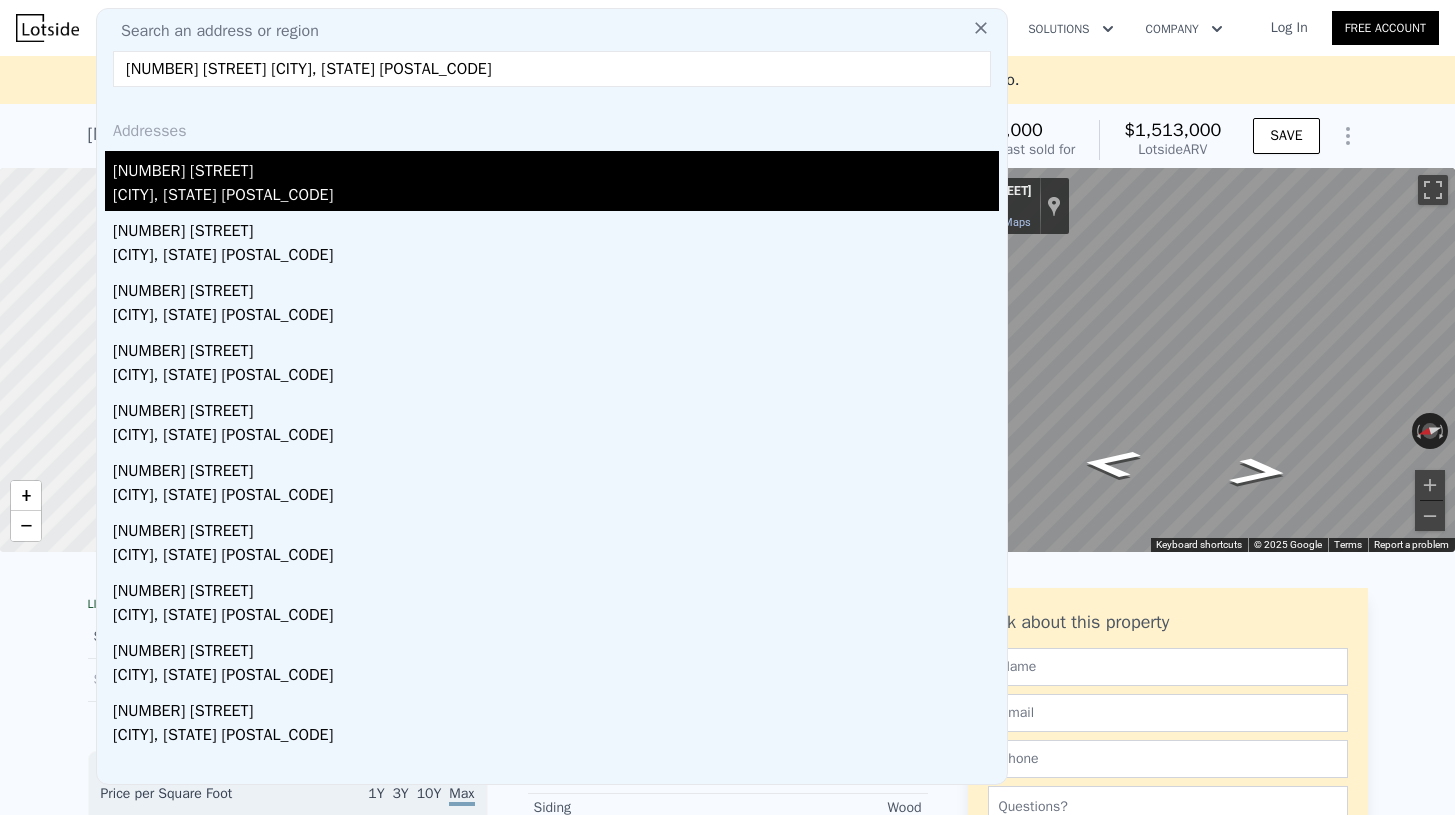 type on "[NUMBER] [STREET] [CITY], [STATE] [POSTAL_CODE]" 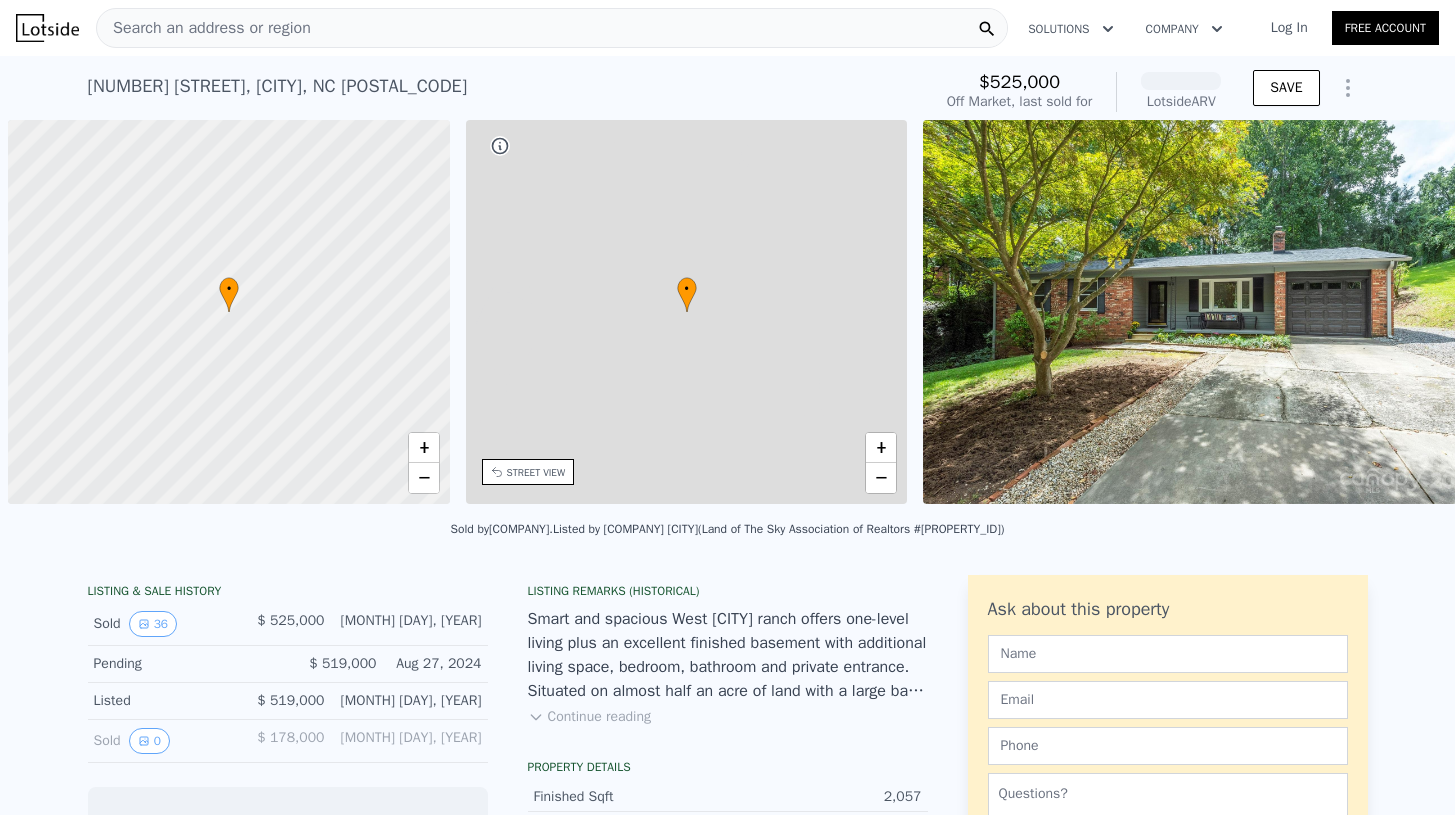 scroll, scrollTop: 0, scrollLeft: 0, axis: both 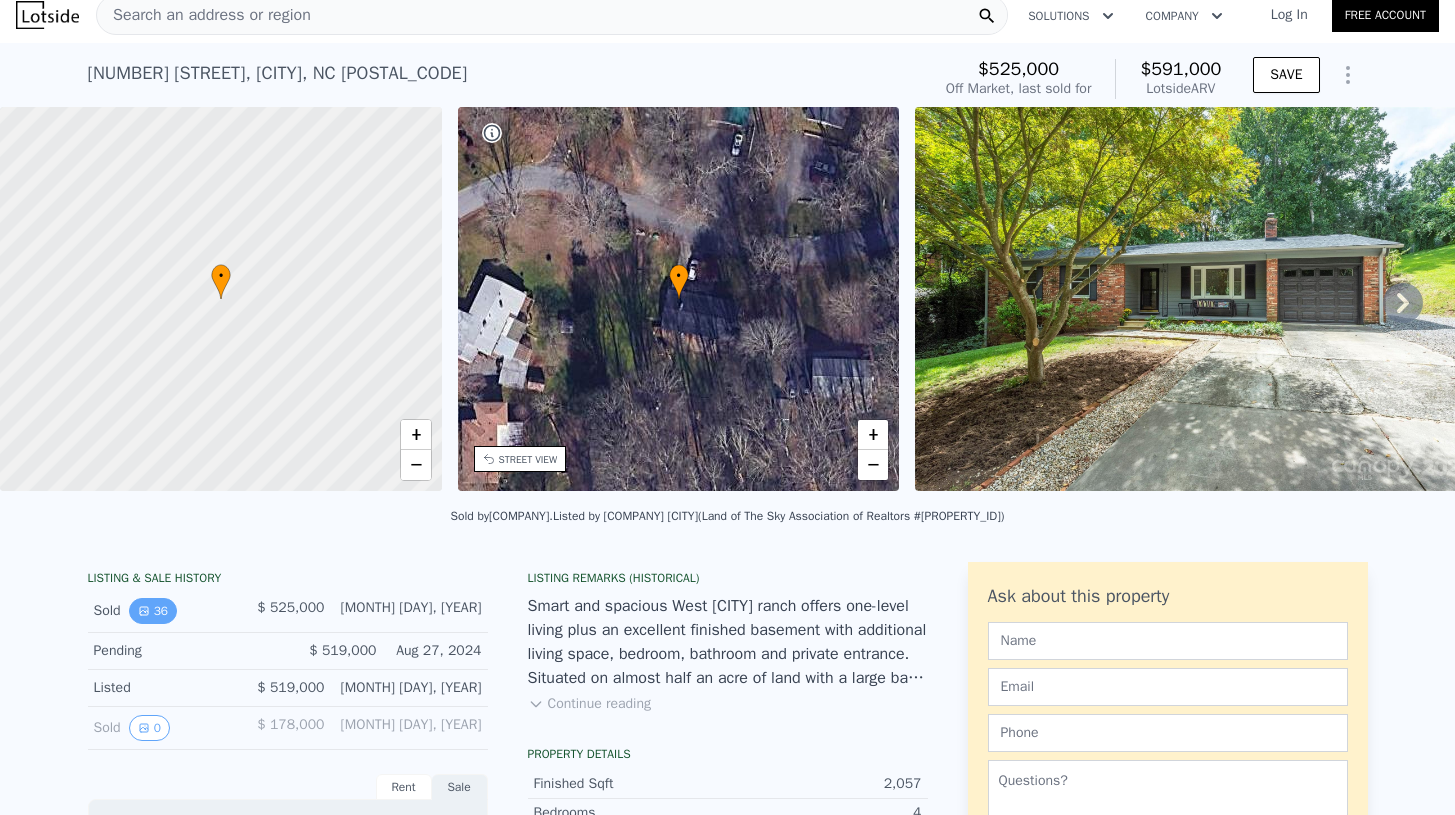 click on "36" at bounding box center (153, 611) 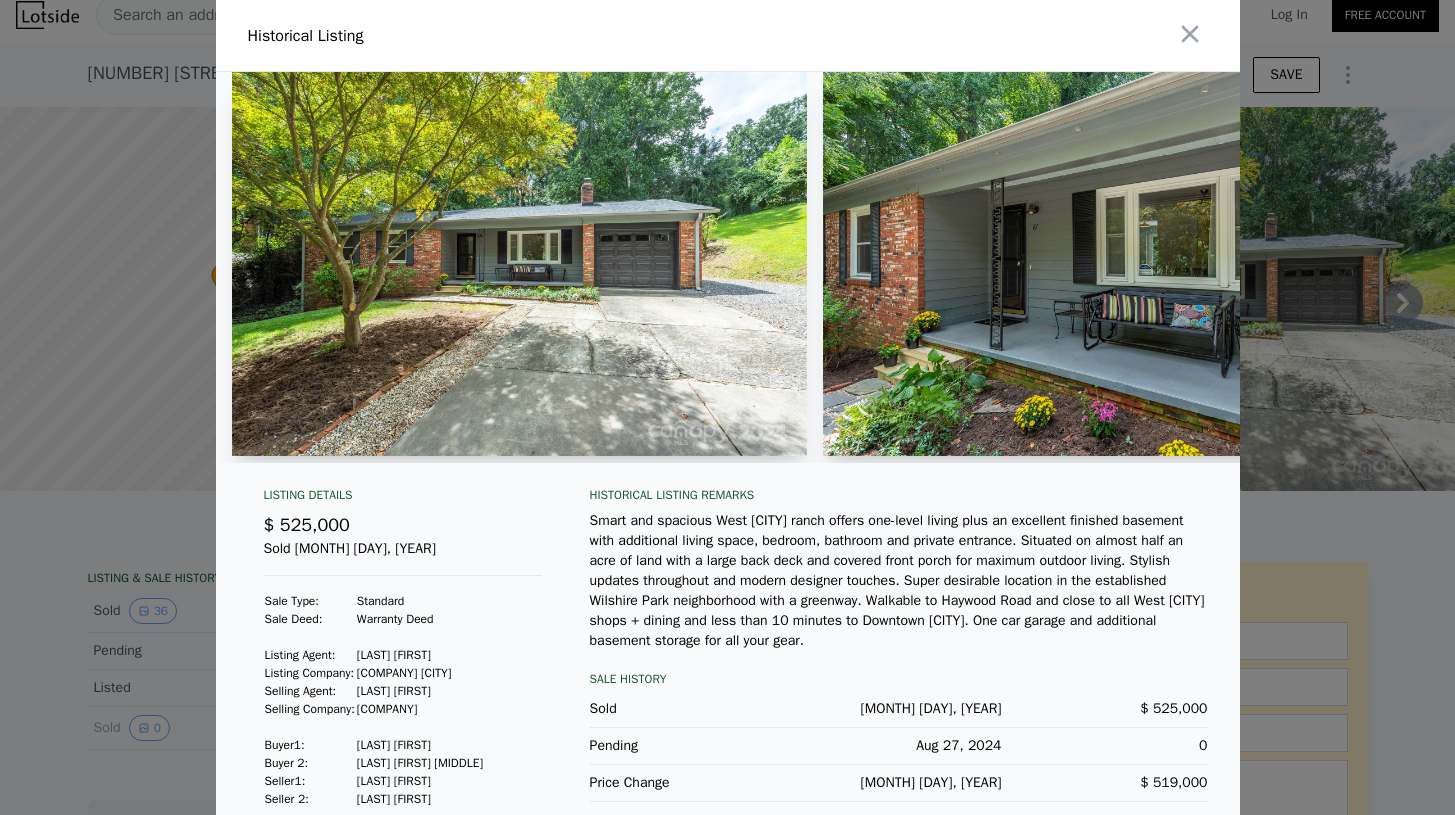 scroll, scrollTop: 23, scrollLeft: 0, axis: vertical 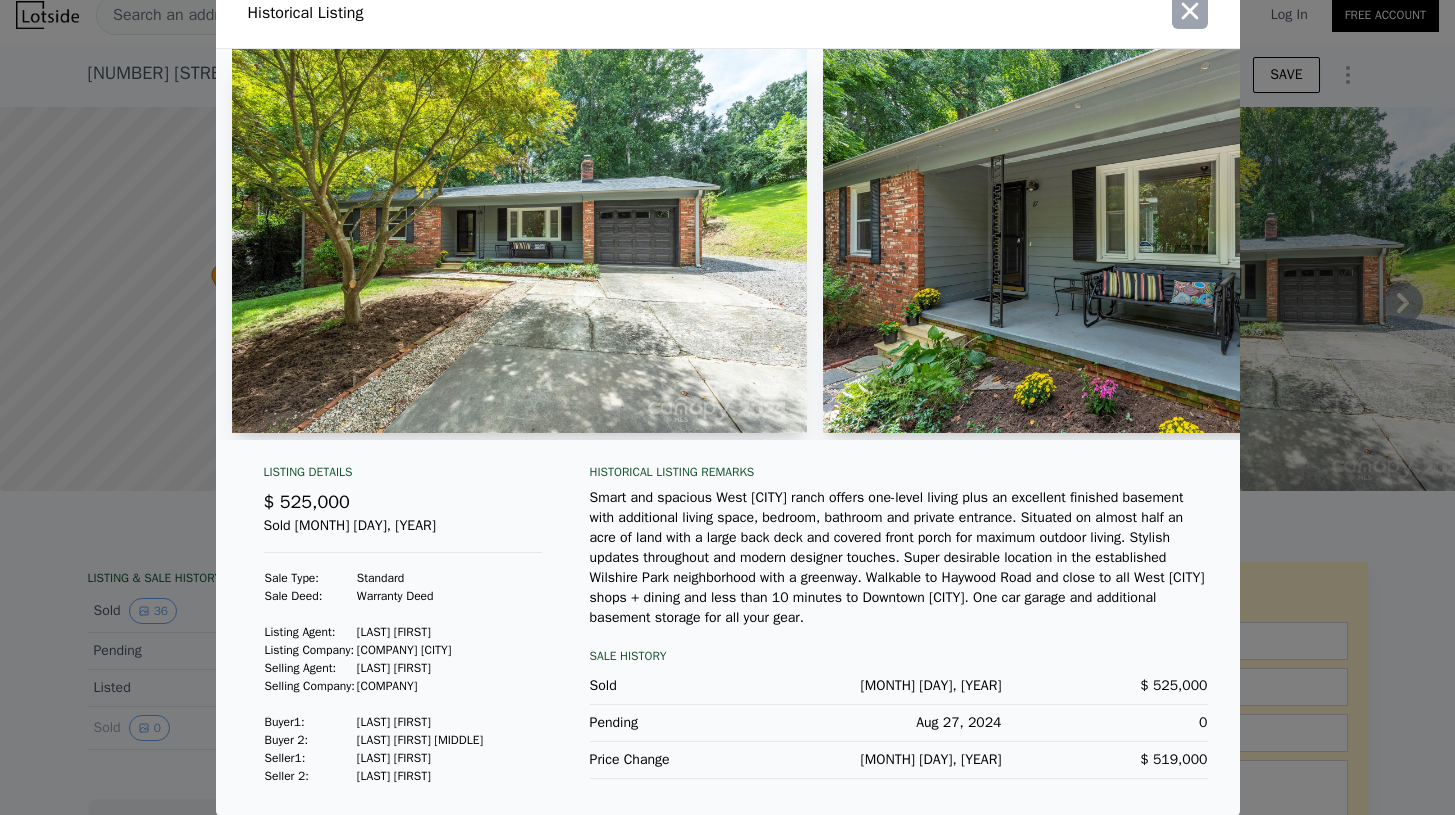 click 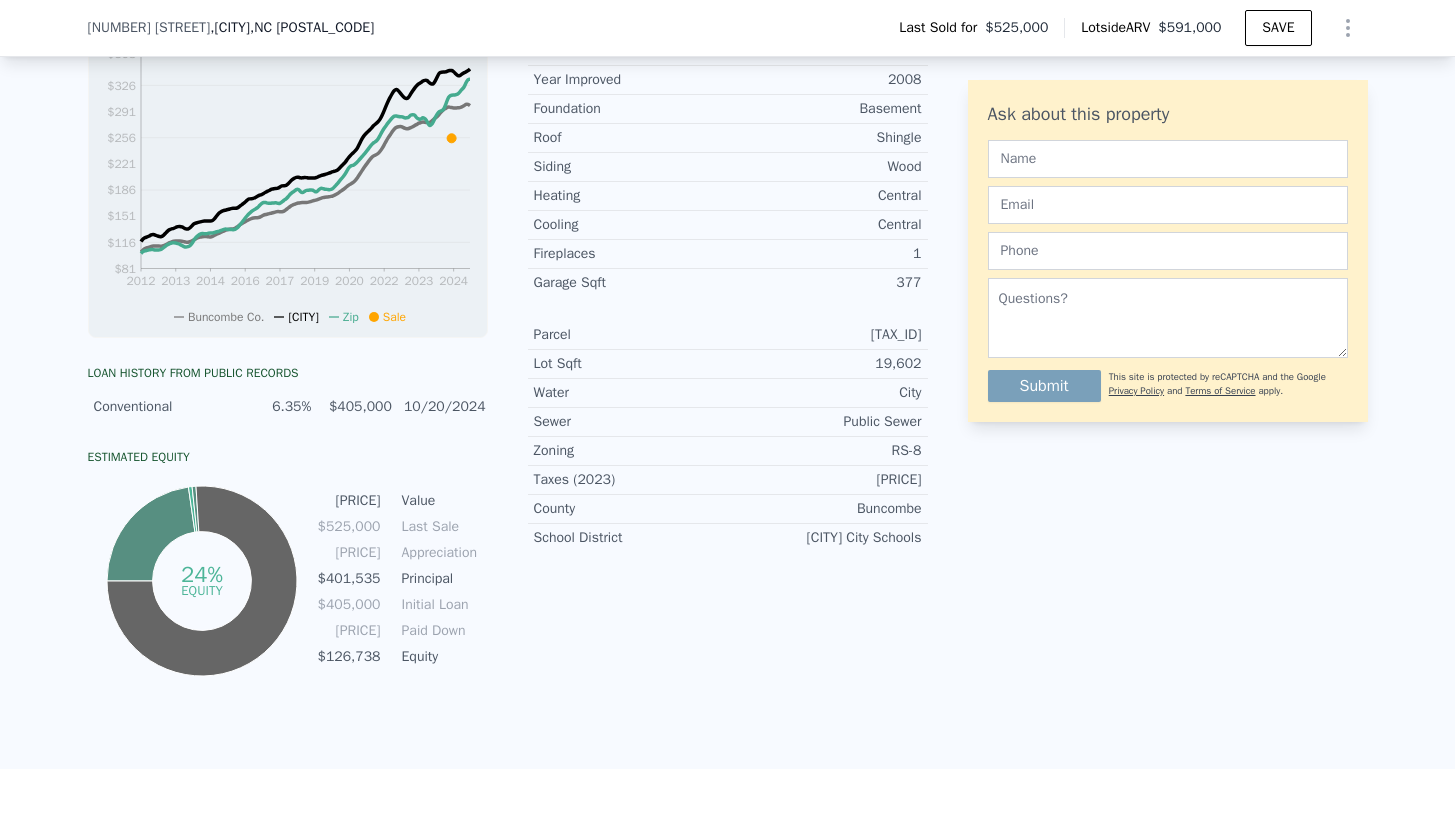scroll, scrollTop: 0, scrollLeft: 0, axis: both 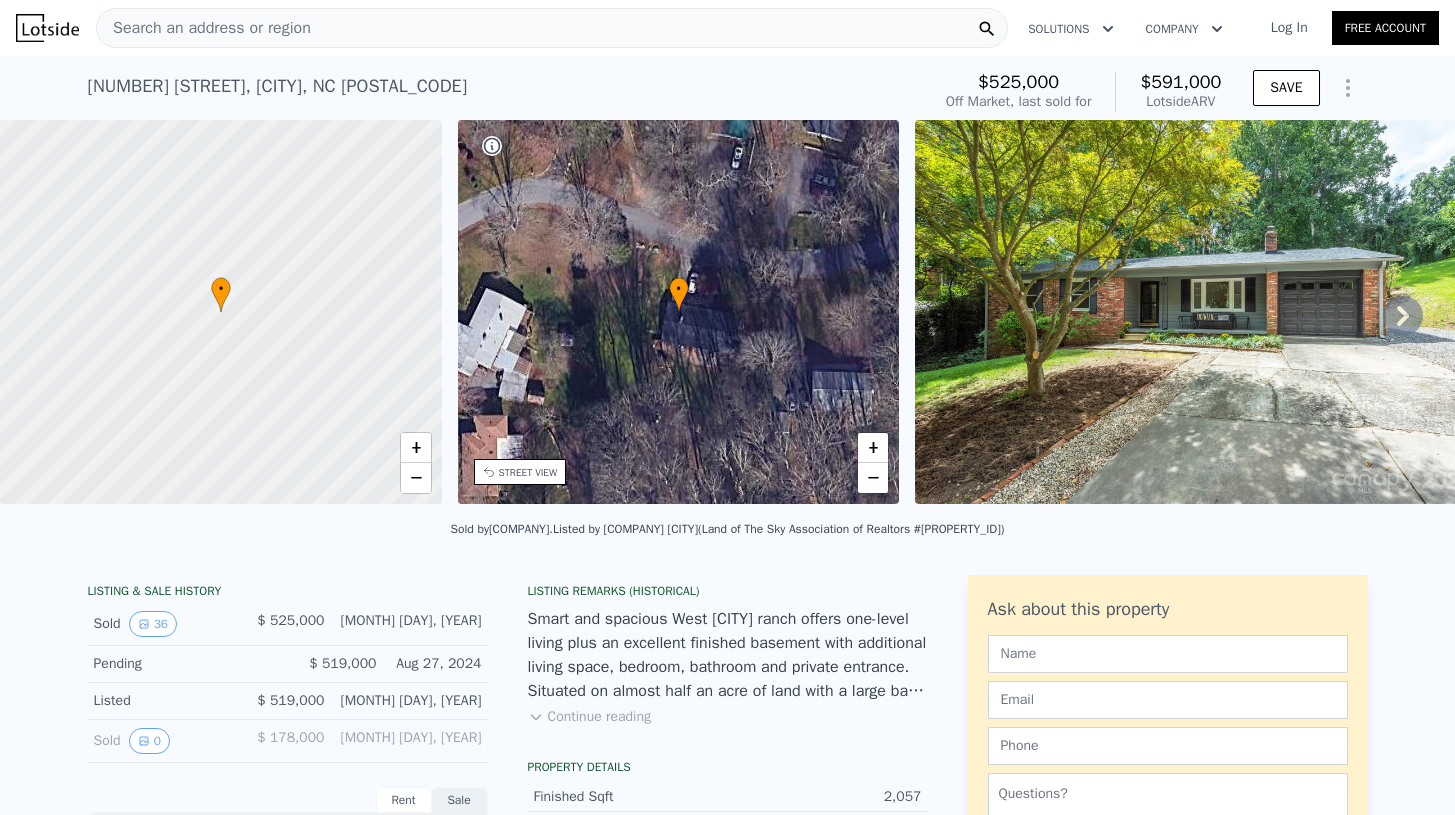 click on "Search an address or region" at bounding box center (204, 28) 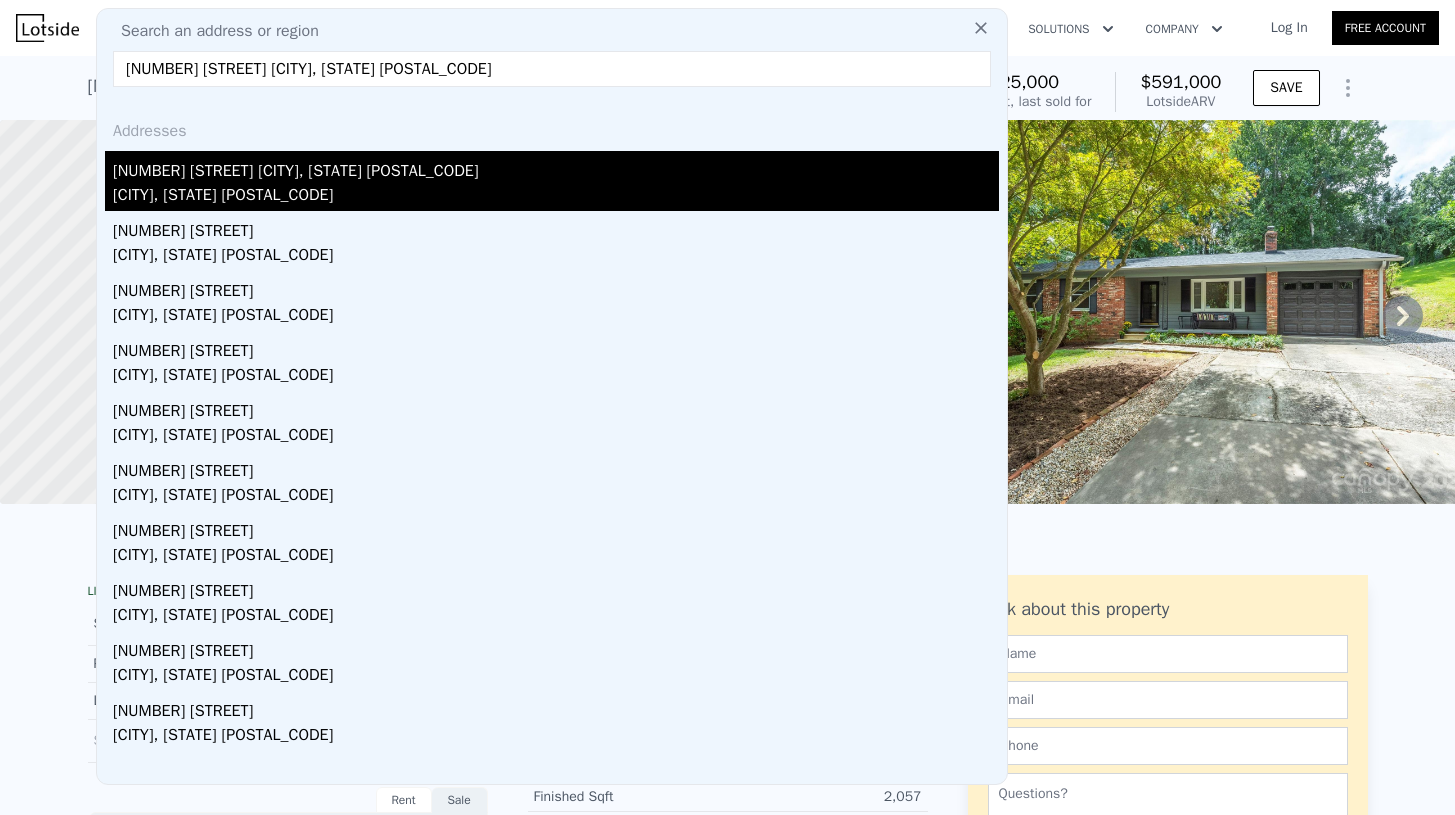 type on "4154 Rawhide Rd Rocklin, CA 95677" 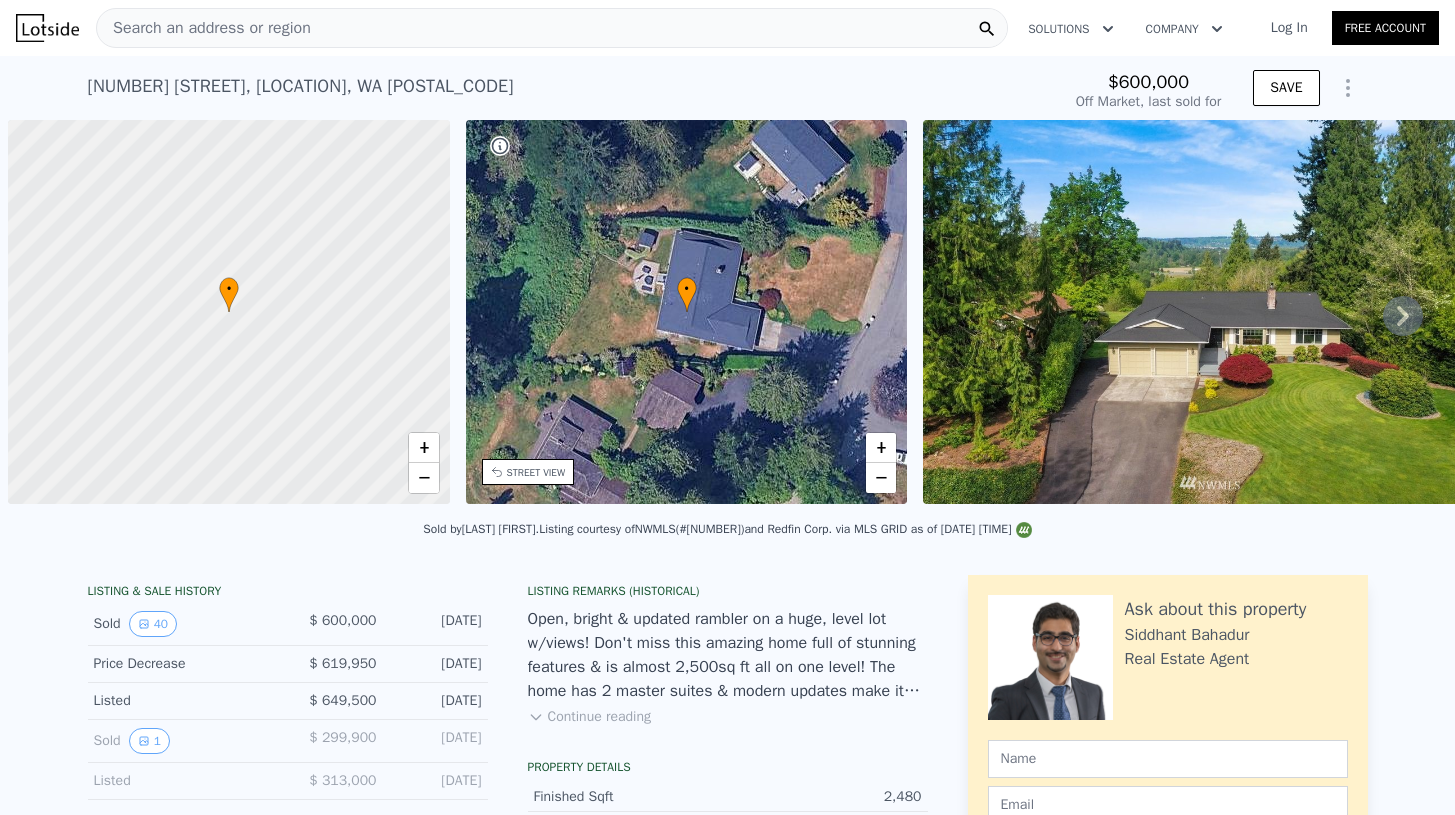 scroll, scrollTop: 0, scrollLeft: 0, axis: both 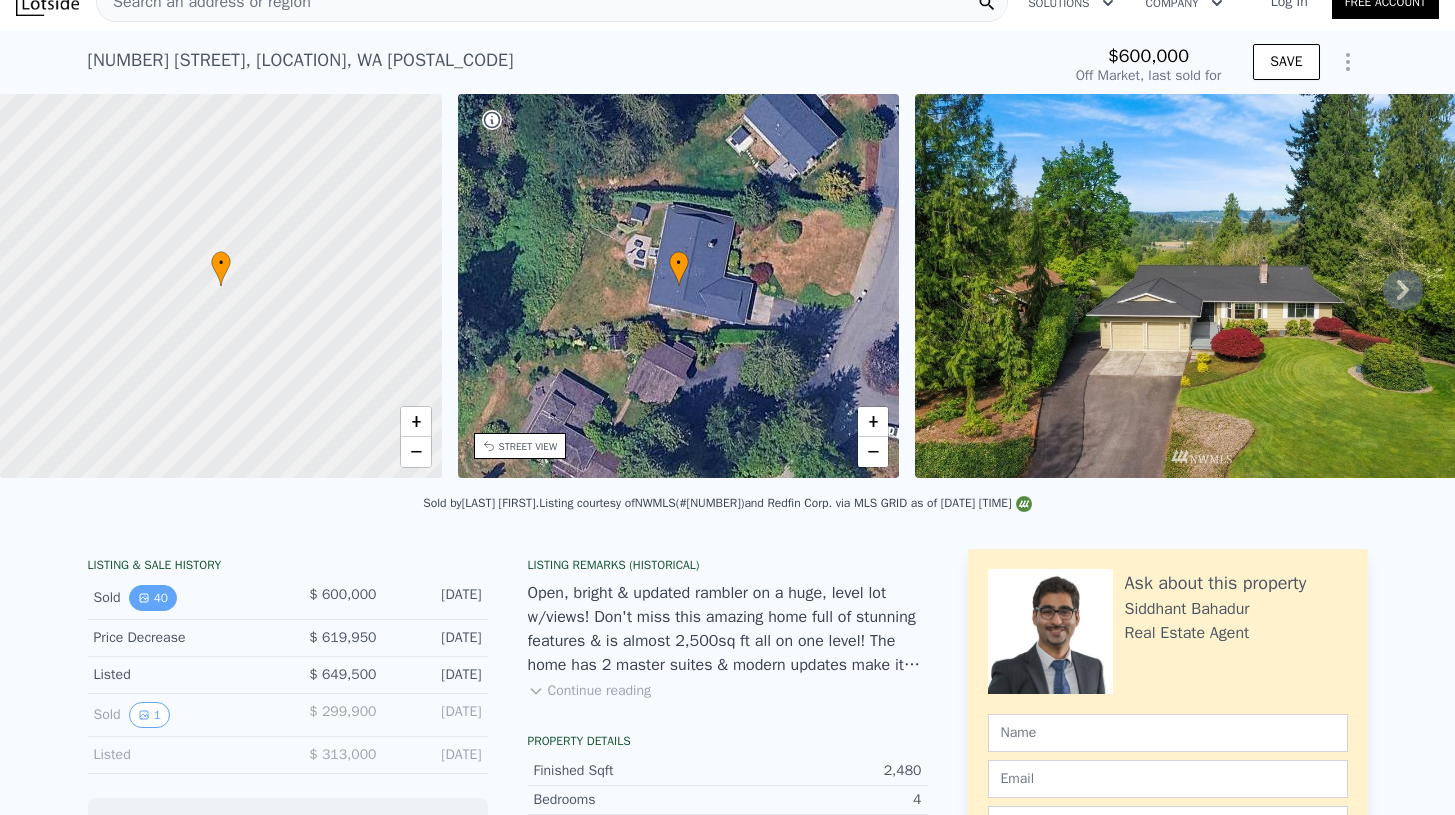 click on "40" at bounding box center [153, 598] 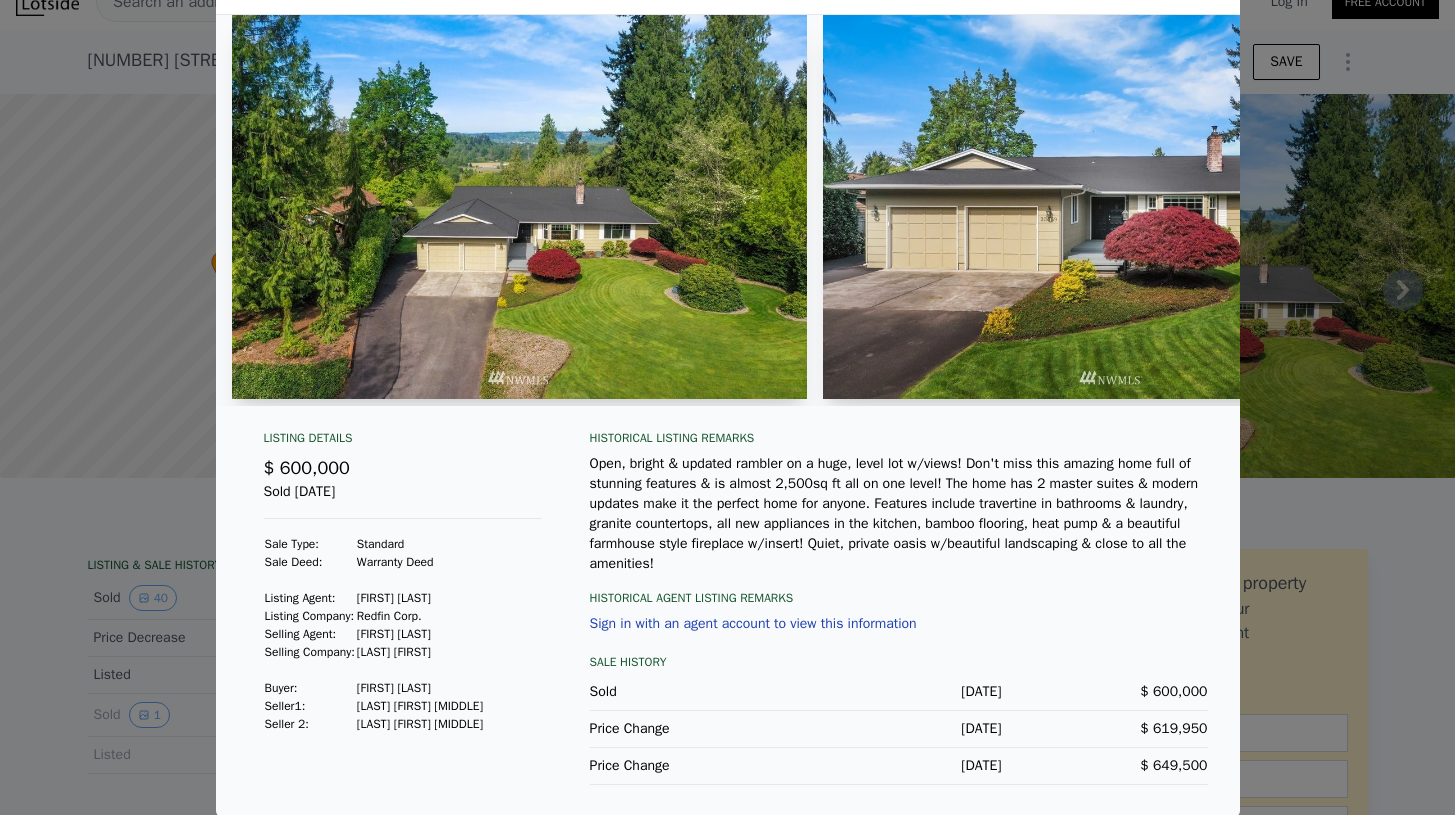 scroll, scrollTop: 0, scrollLeft: 0, axis: both 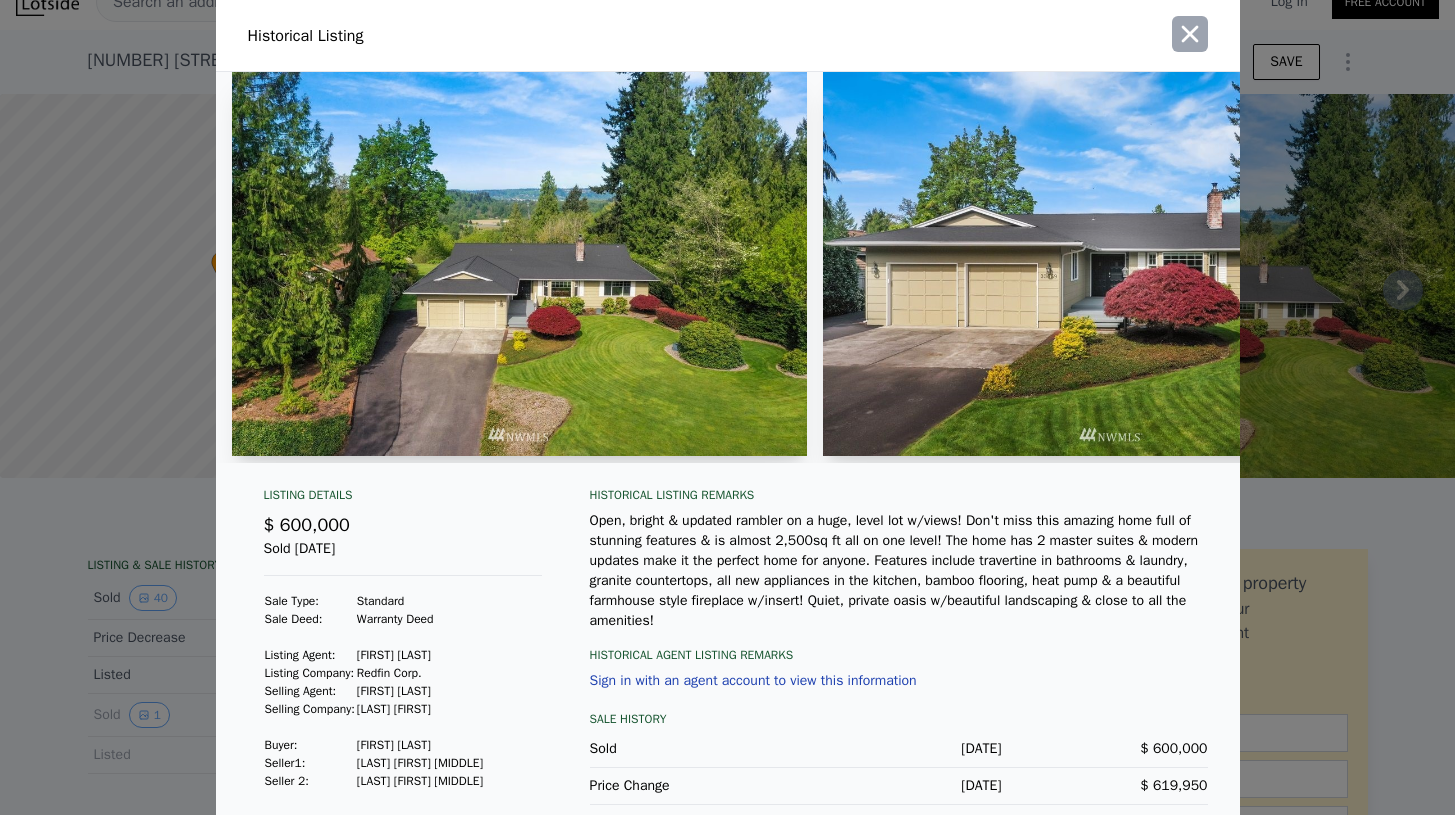 click at bounding box center (1190, 34) 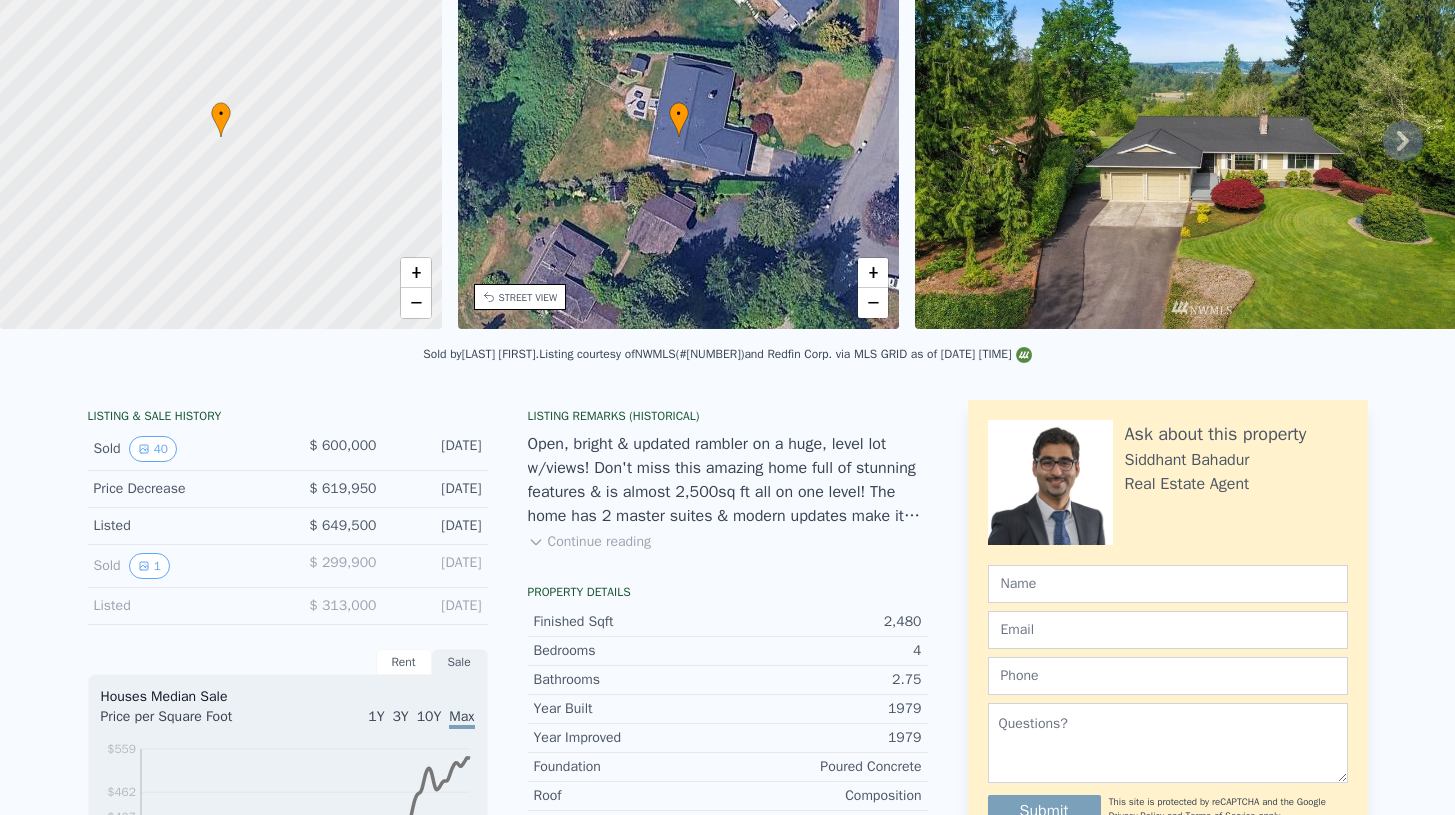 scroll, scrollTop: 0, scrollLeft: 0, axis: both 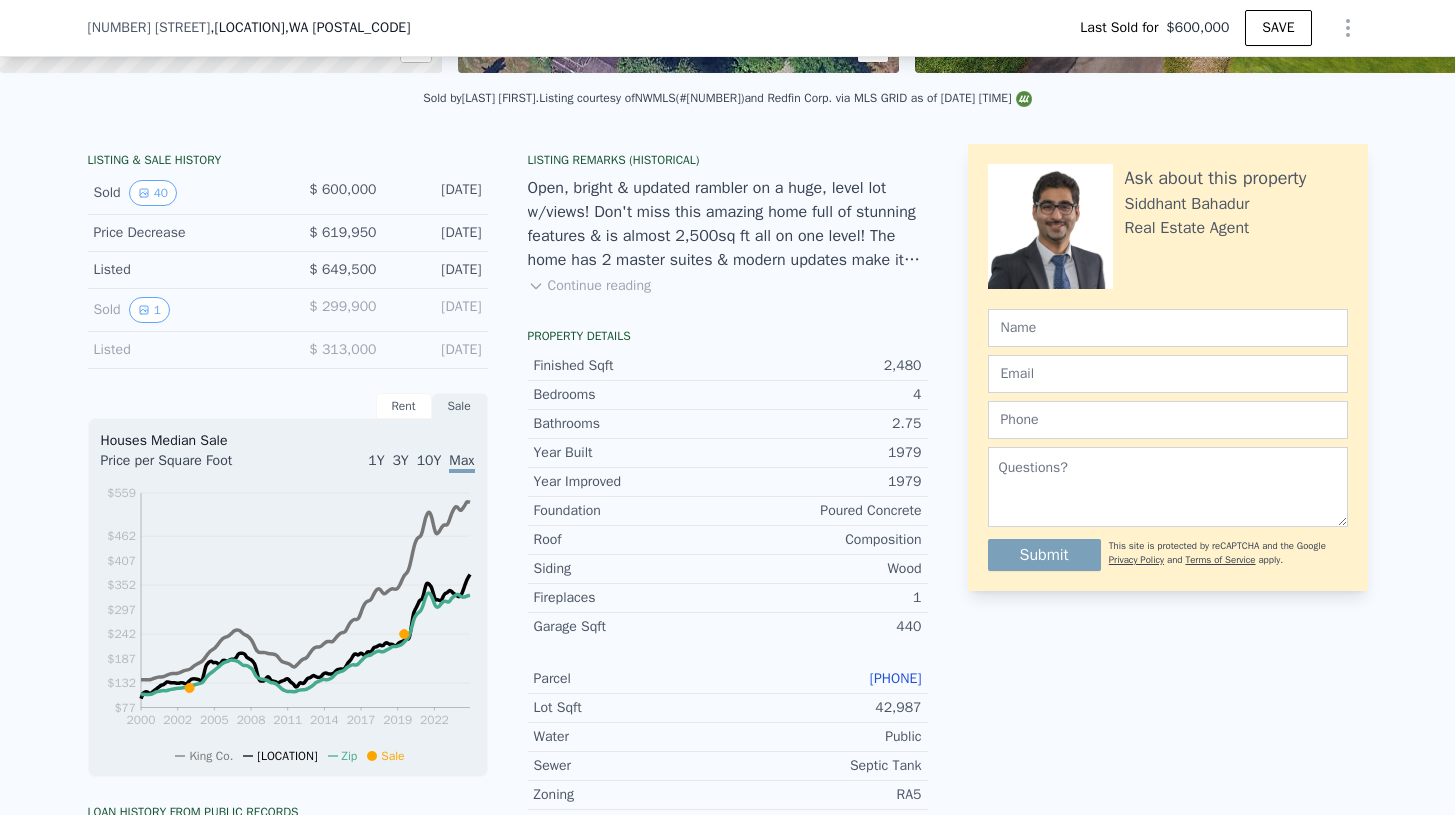 type on "$ 933,000" 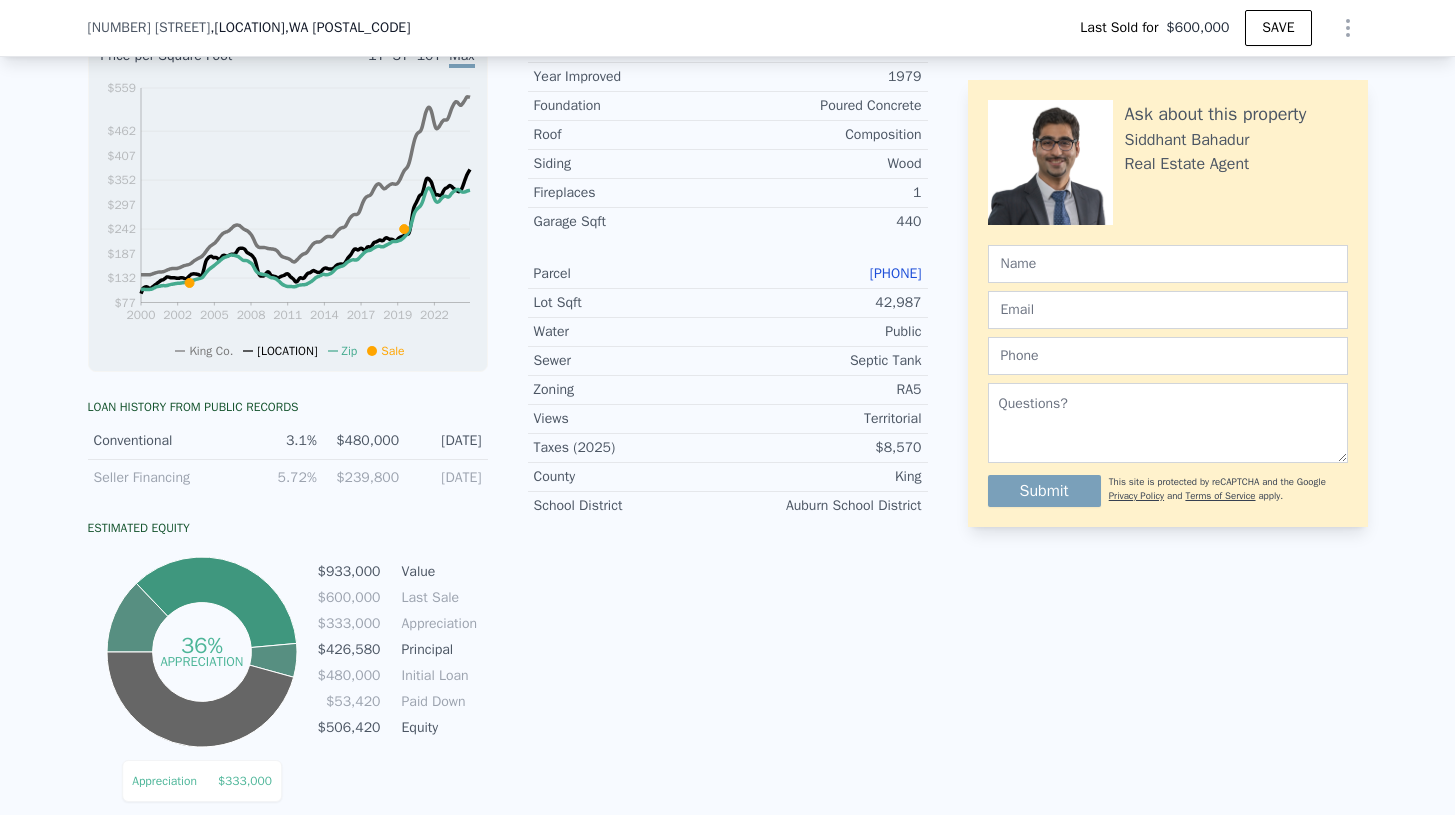 scroll, scrollTop: 0, scrollLeft: 0, axis: both 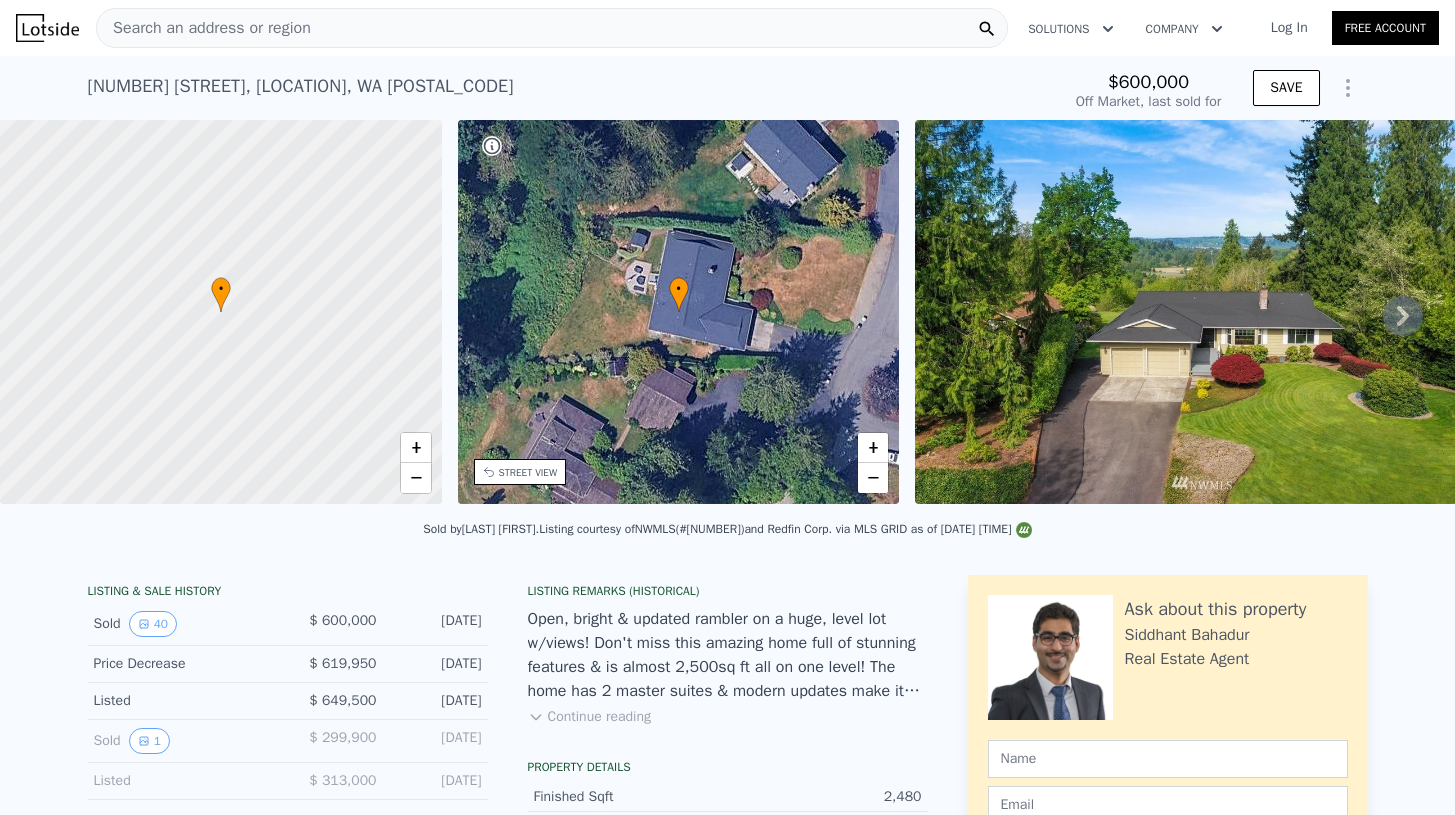 click on "Search an address or region" at bounding box center (204, 28) 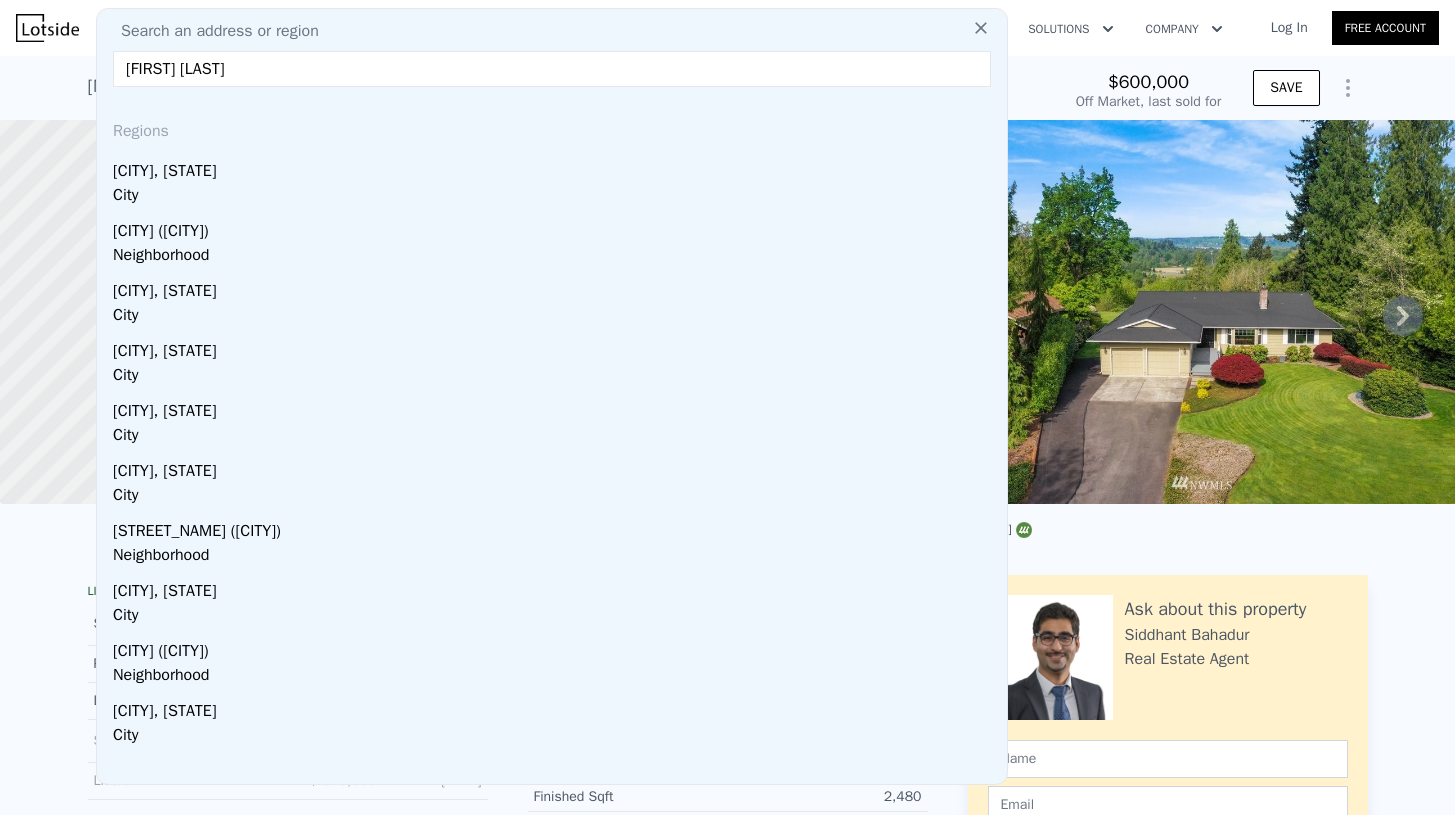 click on "[FIRST] [LAST]" at bounding box center (552, 69) 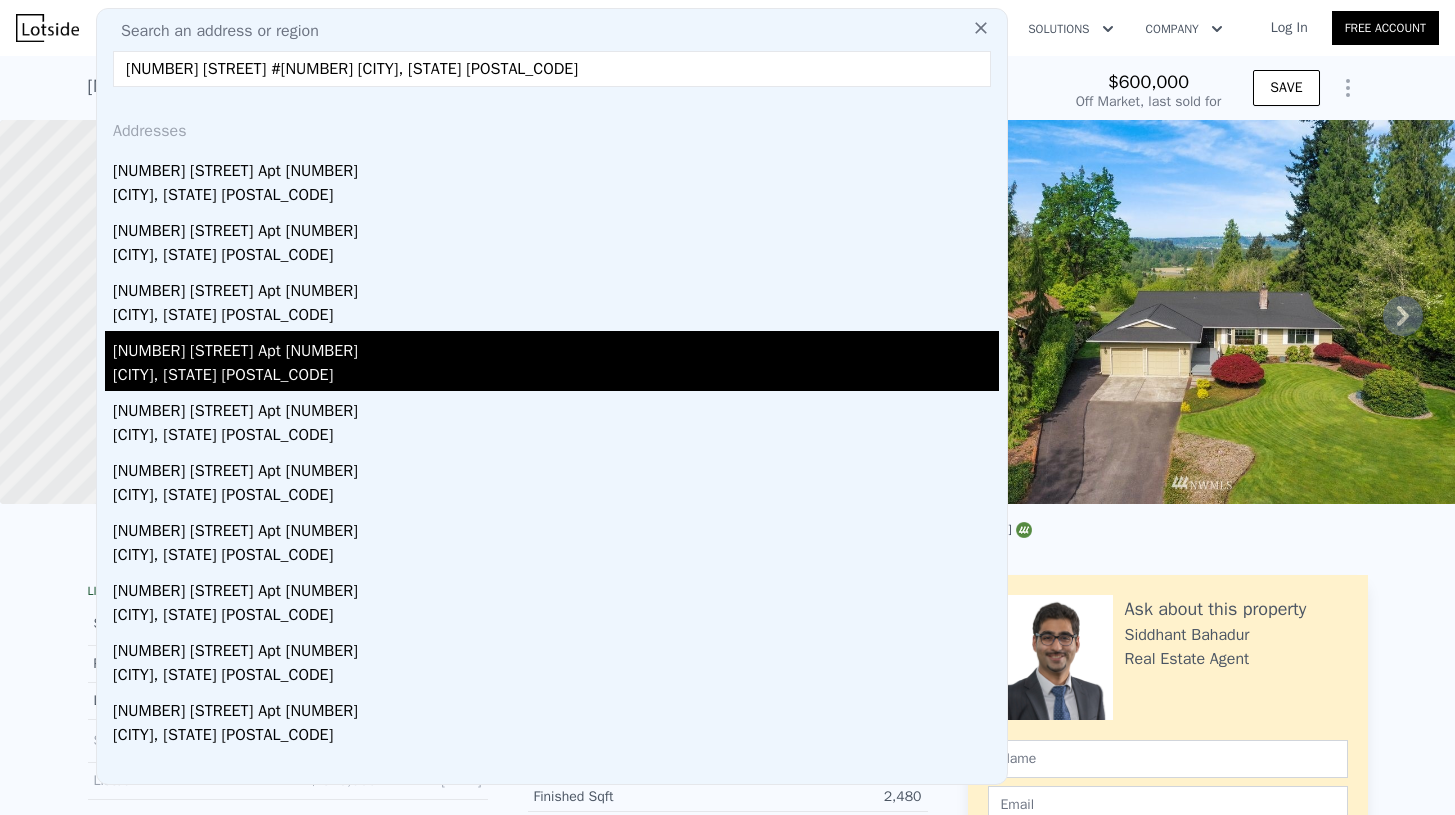 type on "[NUMBER] [STREET] #[NUMBER] [CITY], [STATE] [POSTAL_CODE]" 